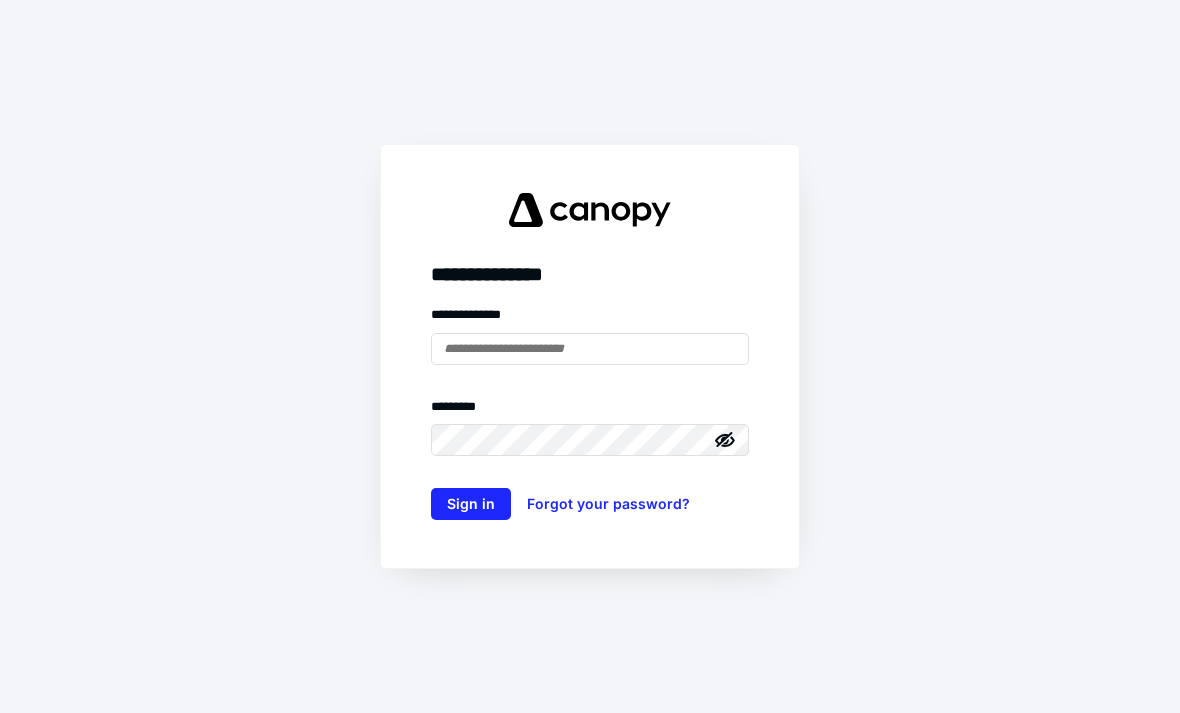 scroll, scrollTop: 0, scrollLeft: 0, axis: both 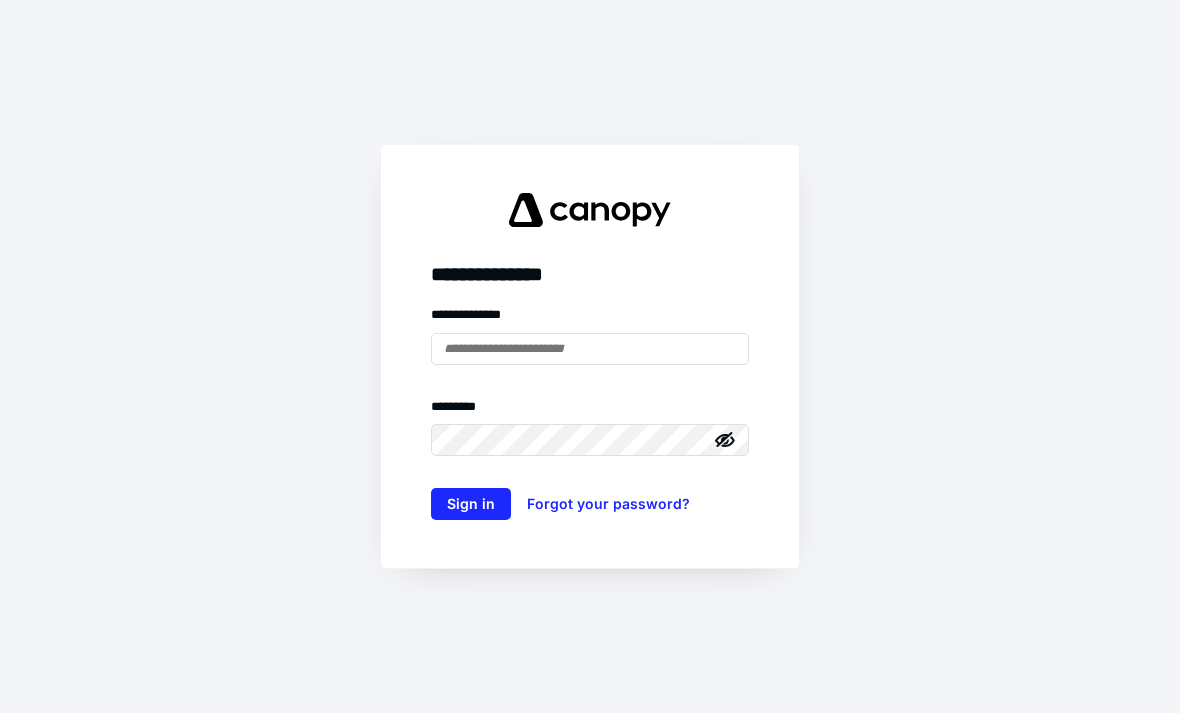 click on "**********" at bounding box center (590, 356) 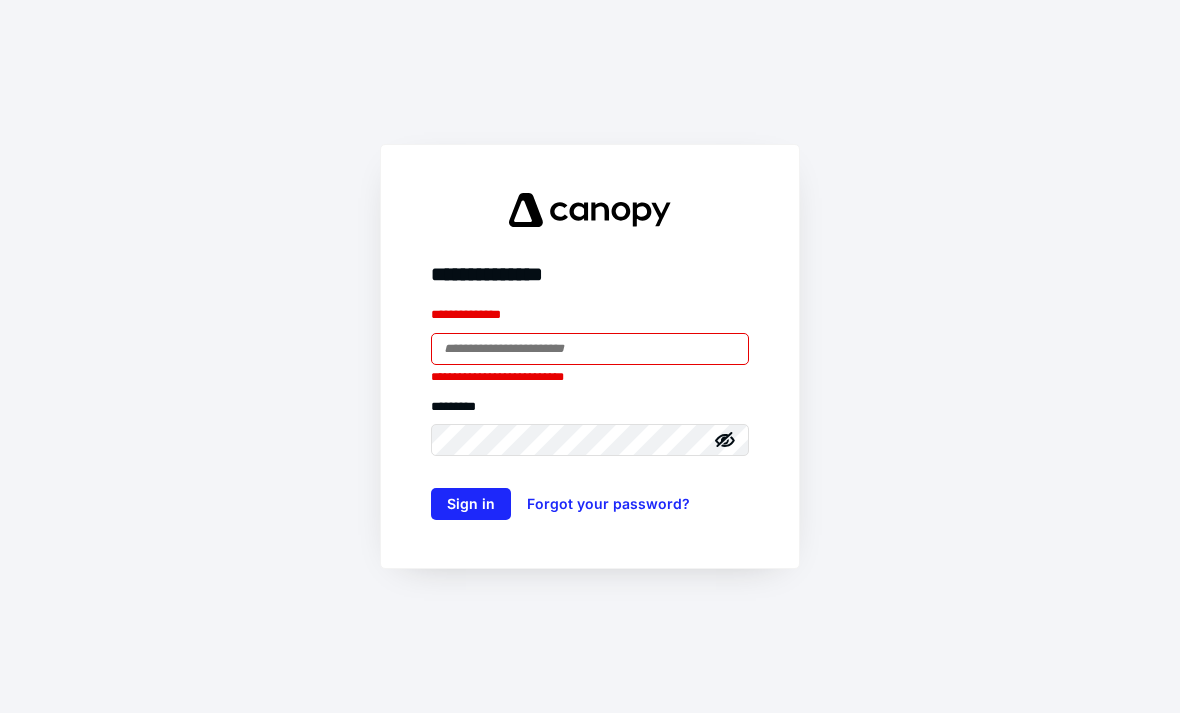 click on "**********" at bounding box center [590, 356] 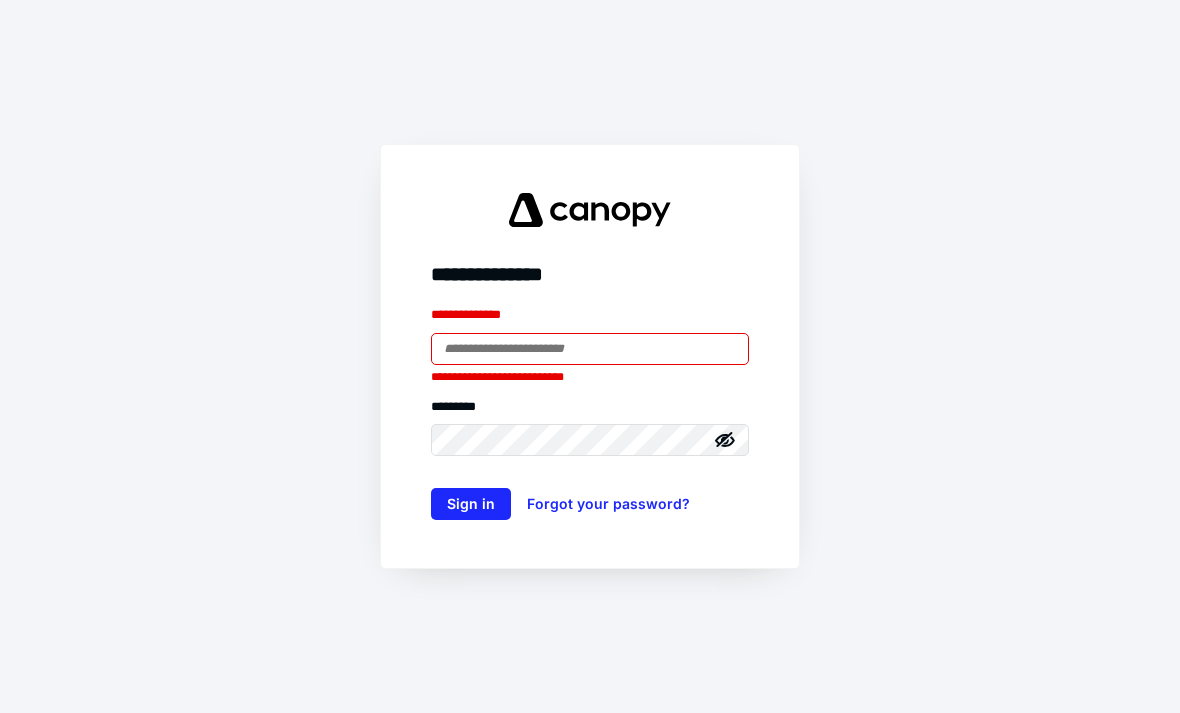 click at bounding box center (590, 349) 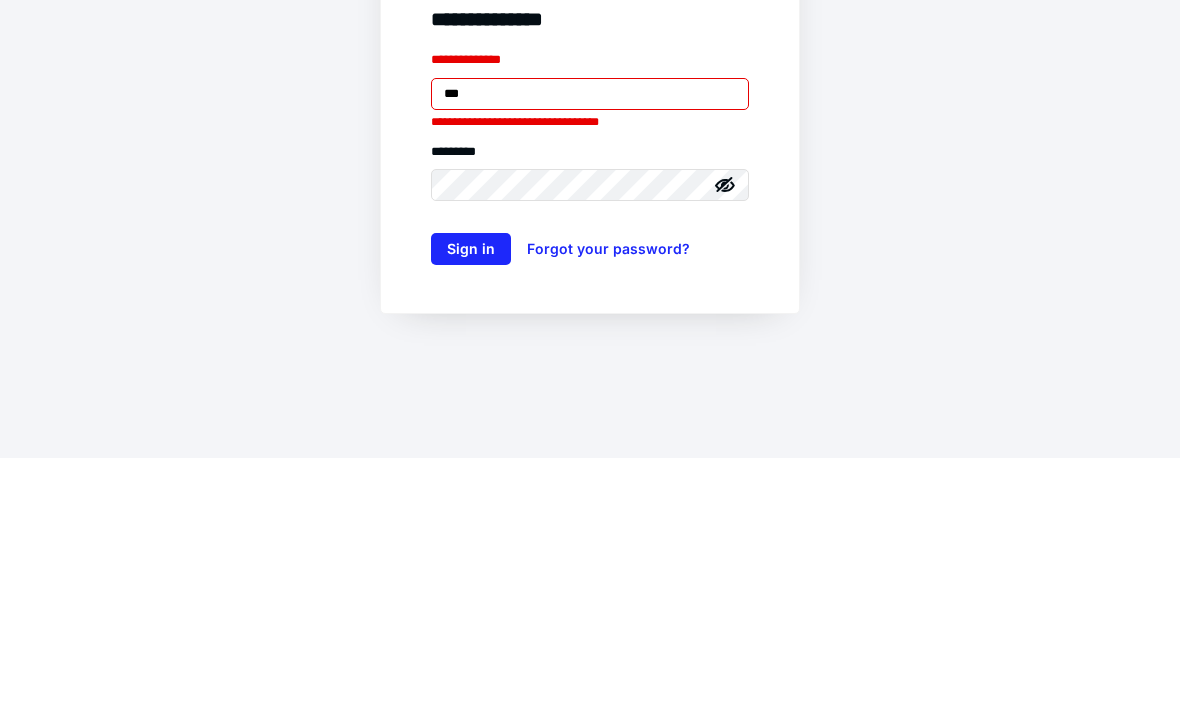 type on "****" 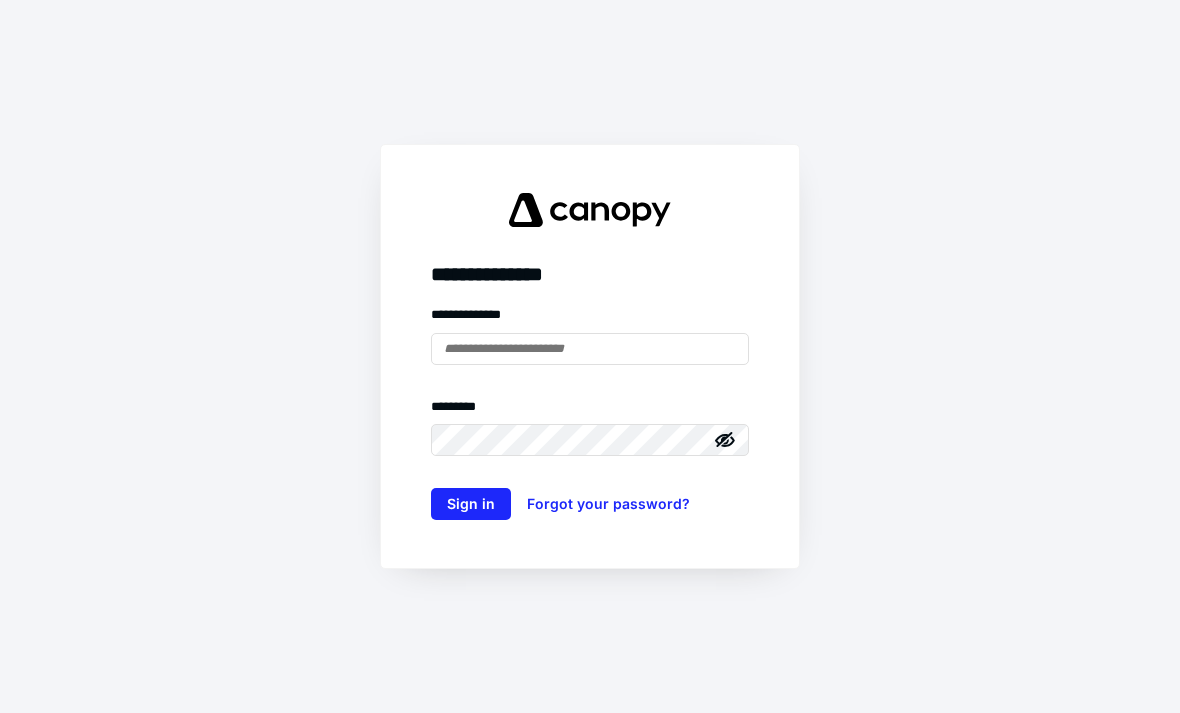 scroll, scrollTop: 0, scrollLeft: 0, axis: both 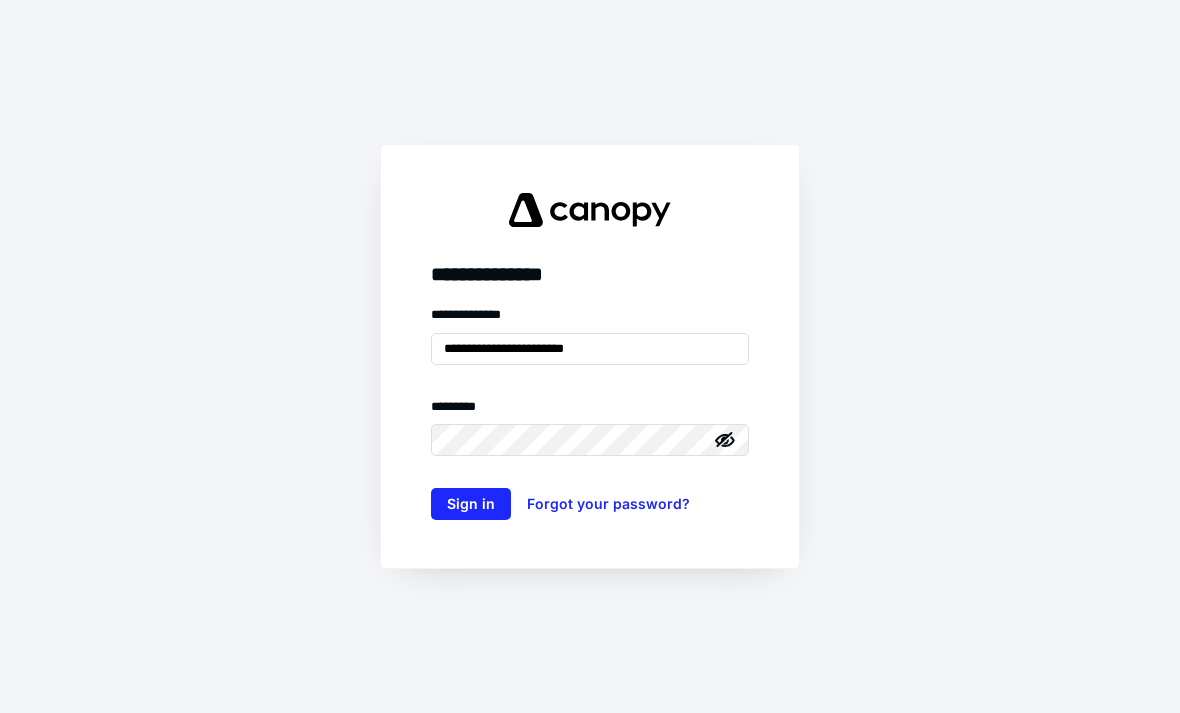 type on "**********" 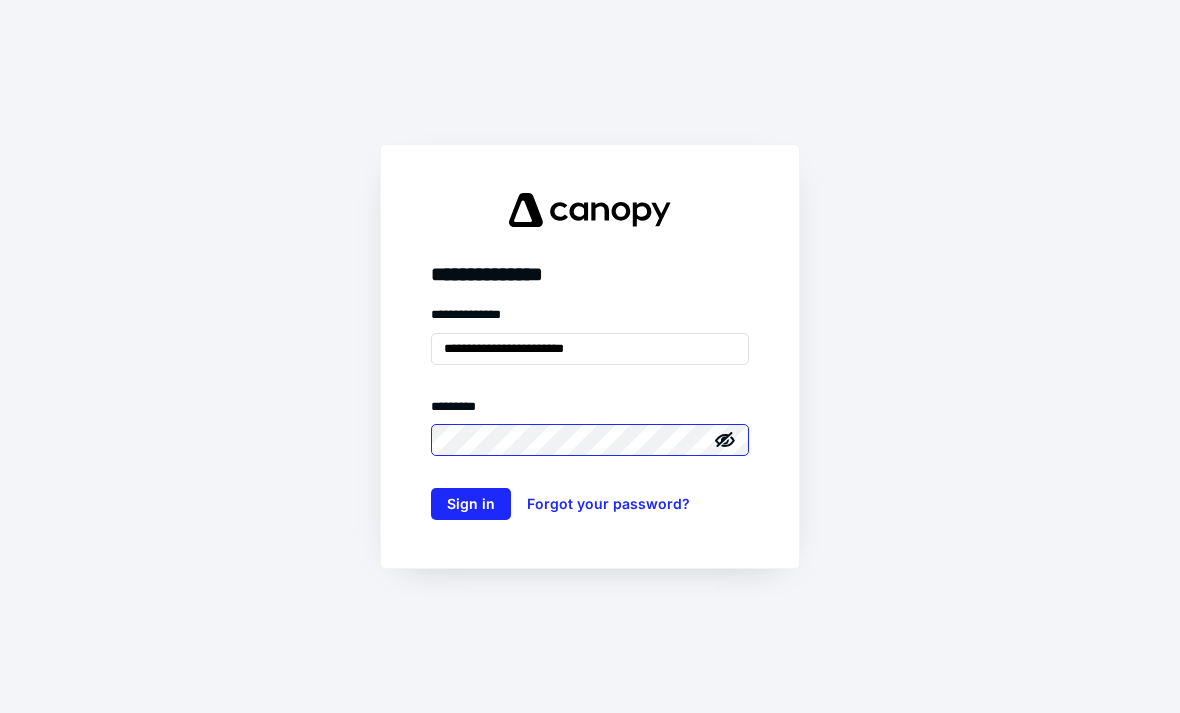 click on "Sign in" at bounding box center [471, 504] 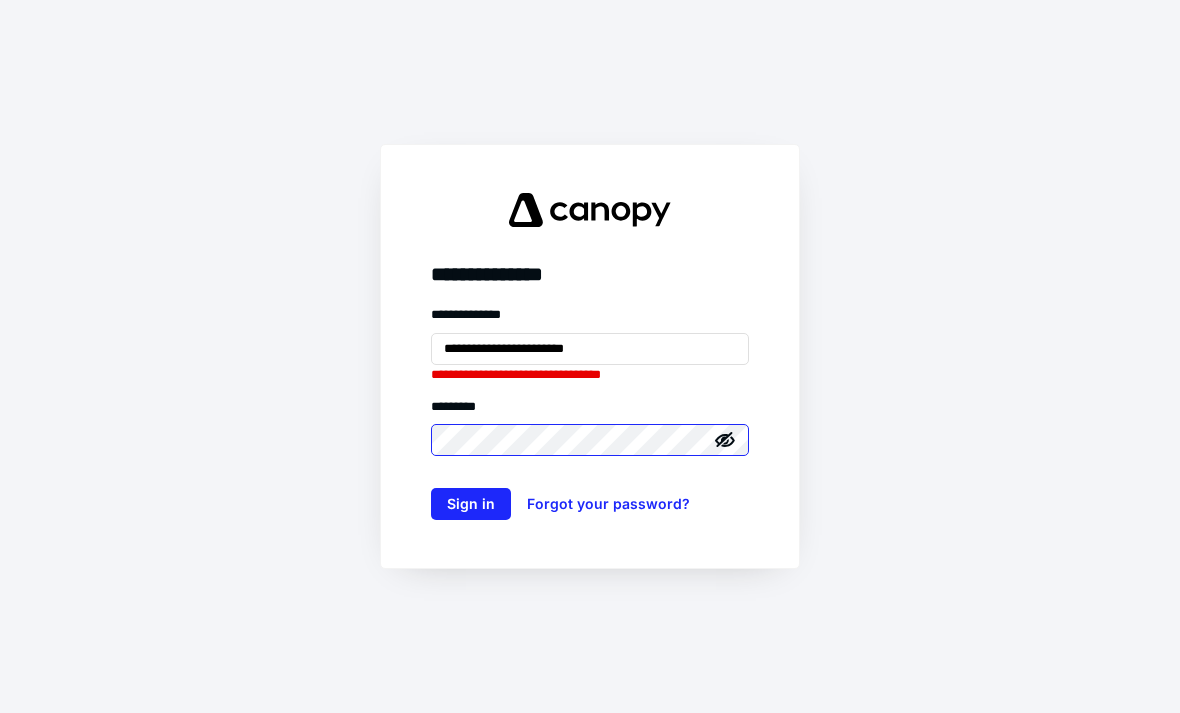 click on "Sign in" at bounding box center (471, 504) 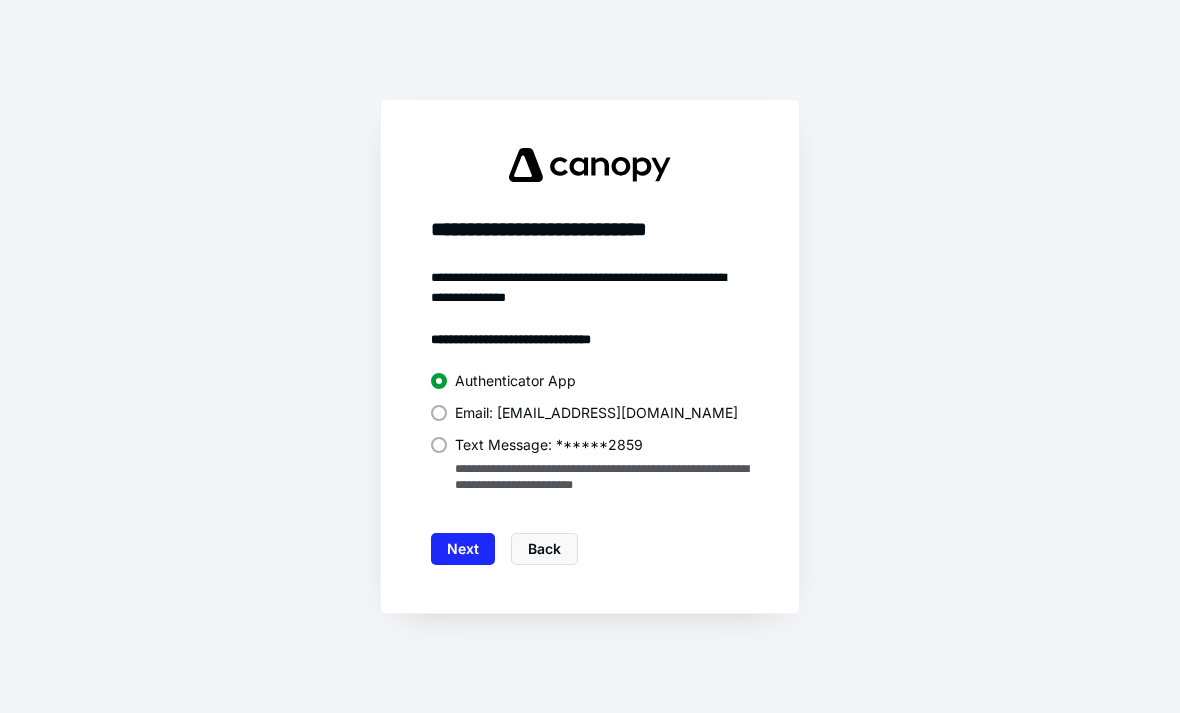 click at bounding box center [439, 445] 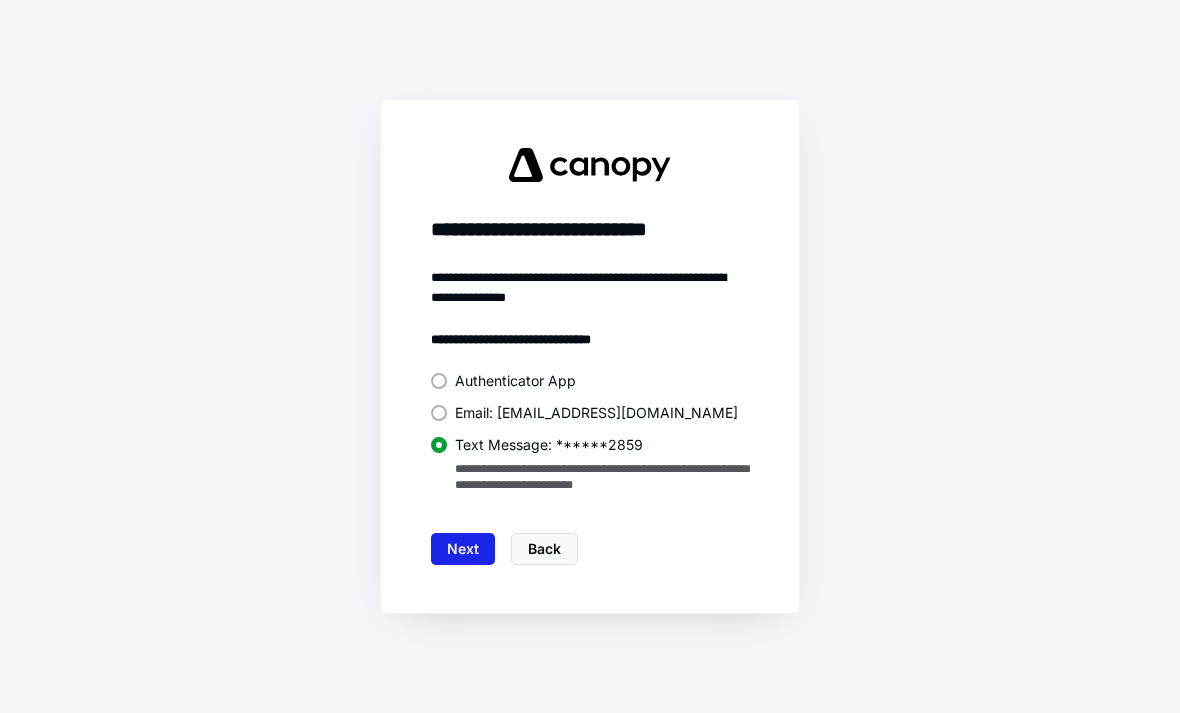 click on "Next" at bounding box center (463, 549) 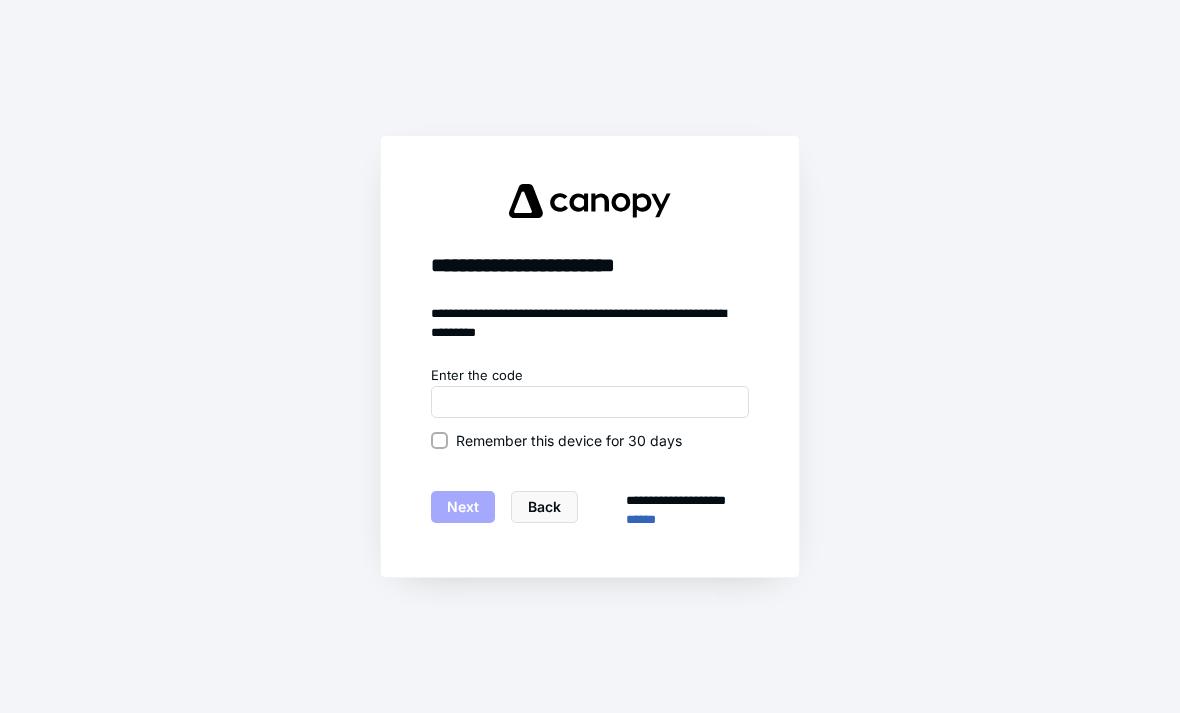 click on "Remember this device for 30 days" at bounding box center (439, 440) 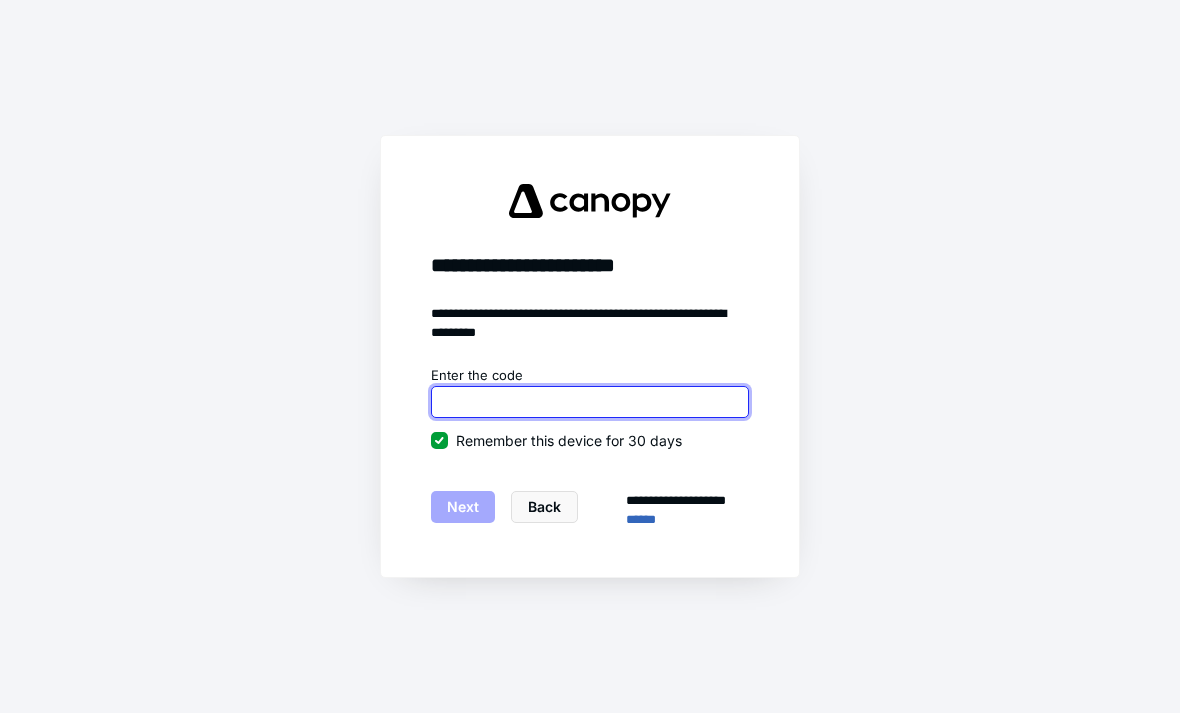 click at bounding box center [590, 402] 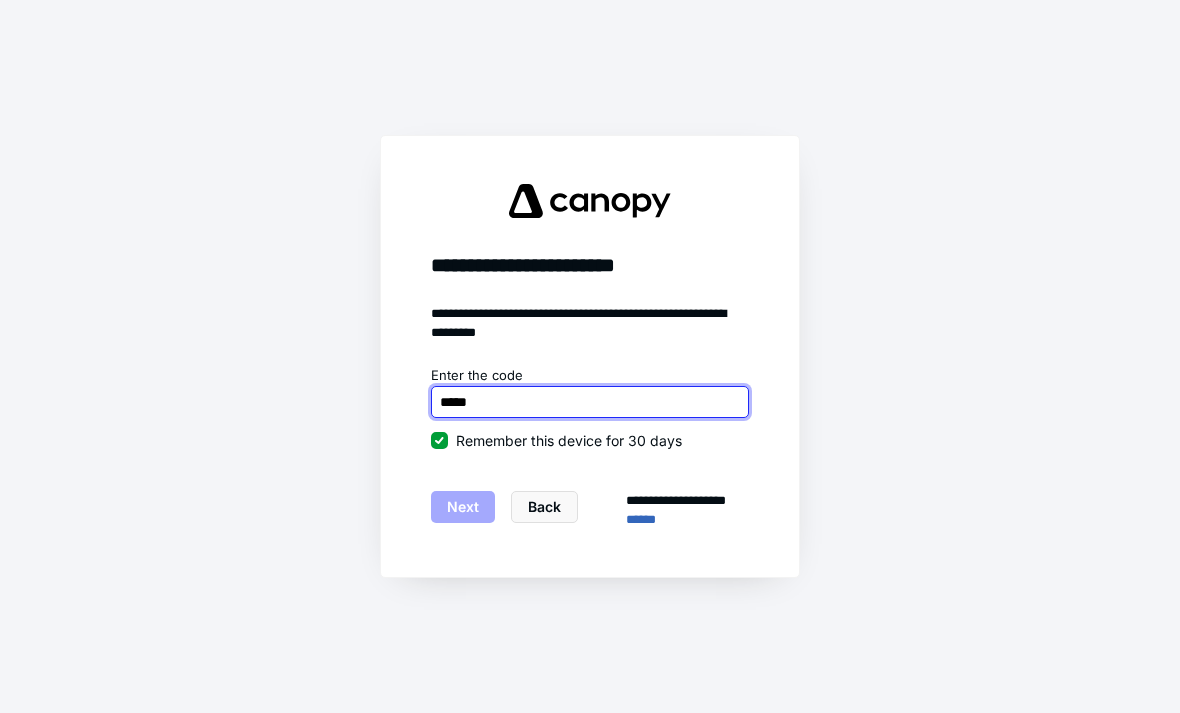 type on "******" 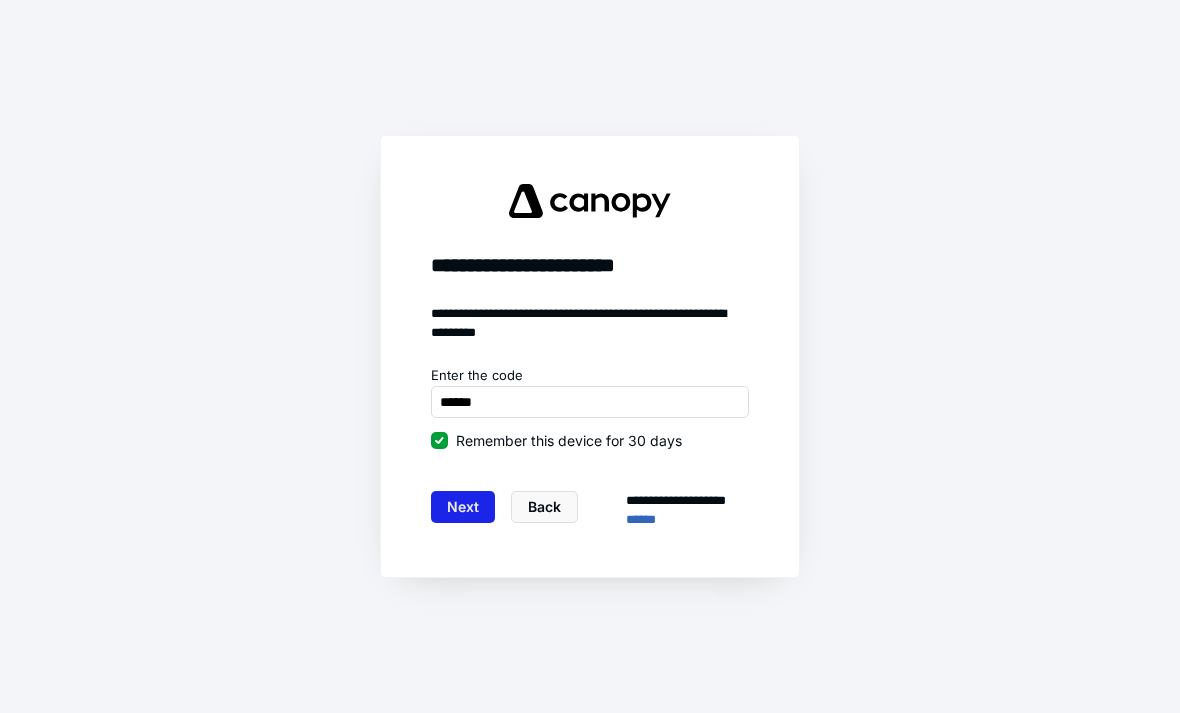 click on "Next" at bounding box center [463, 507] 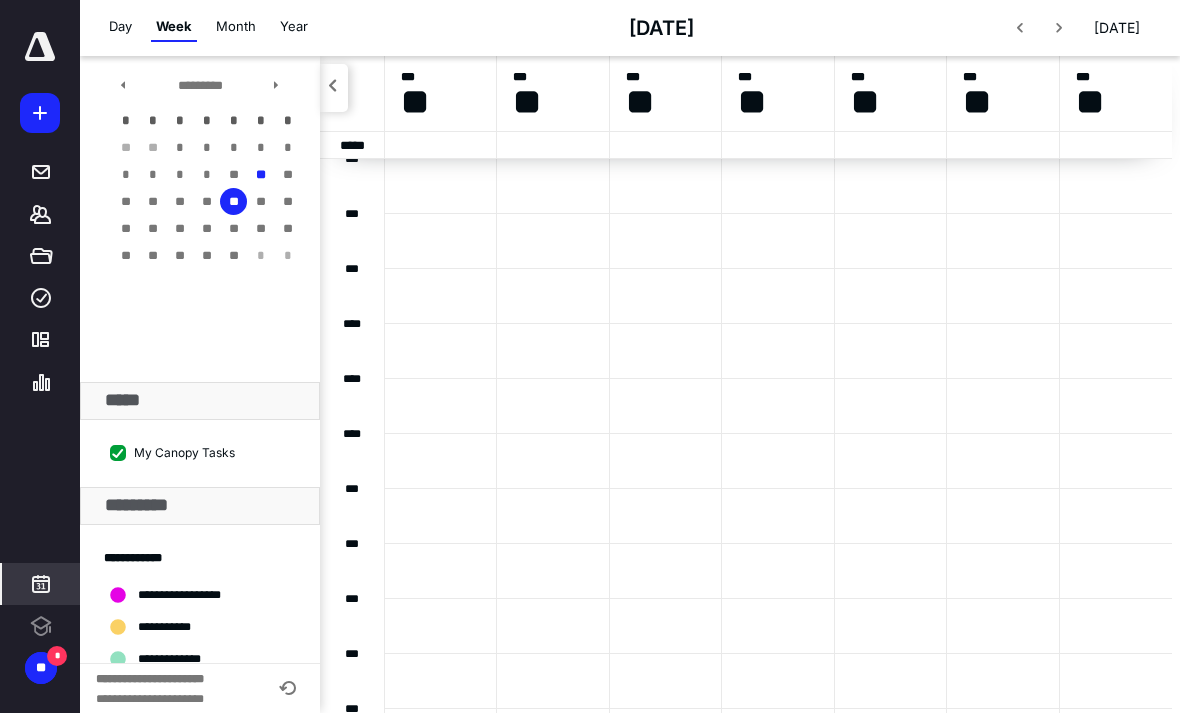 scroll, scrollTop: 0, scrollLeft: 0, axis: both 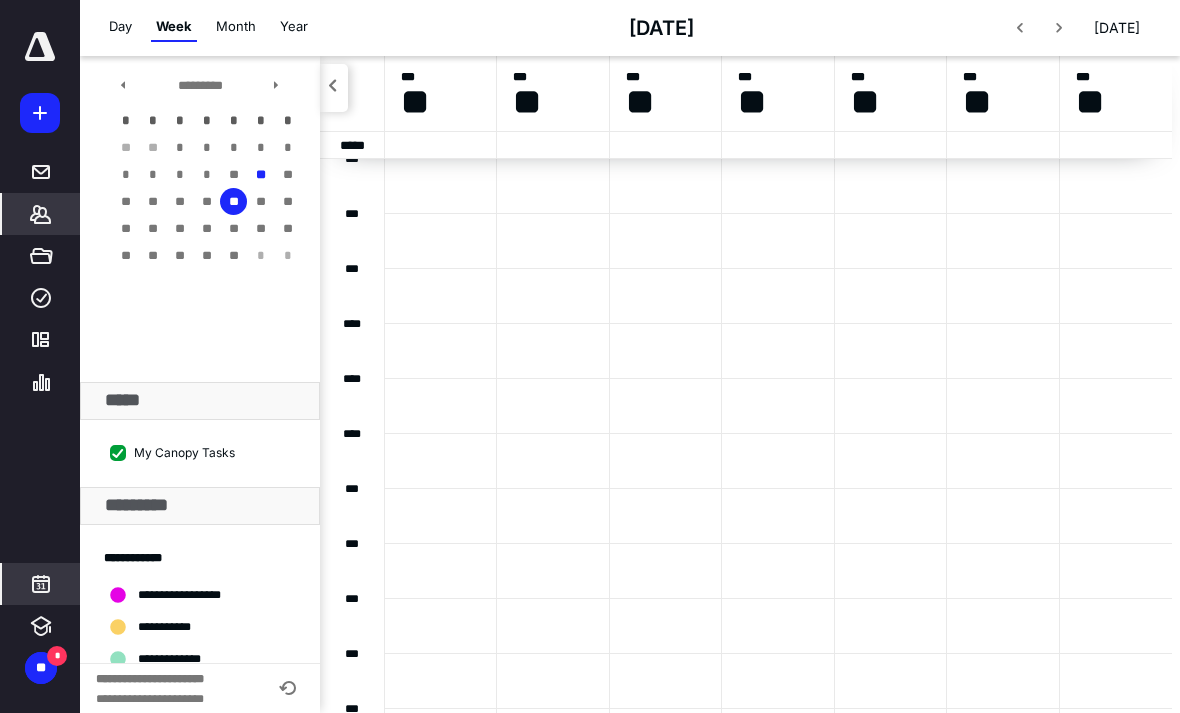 click 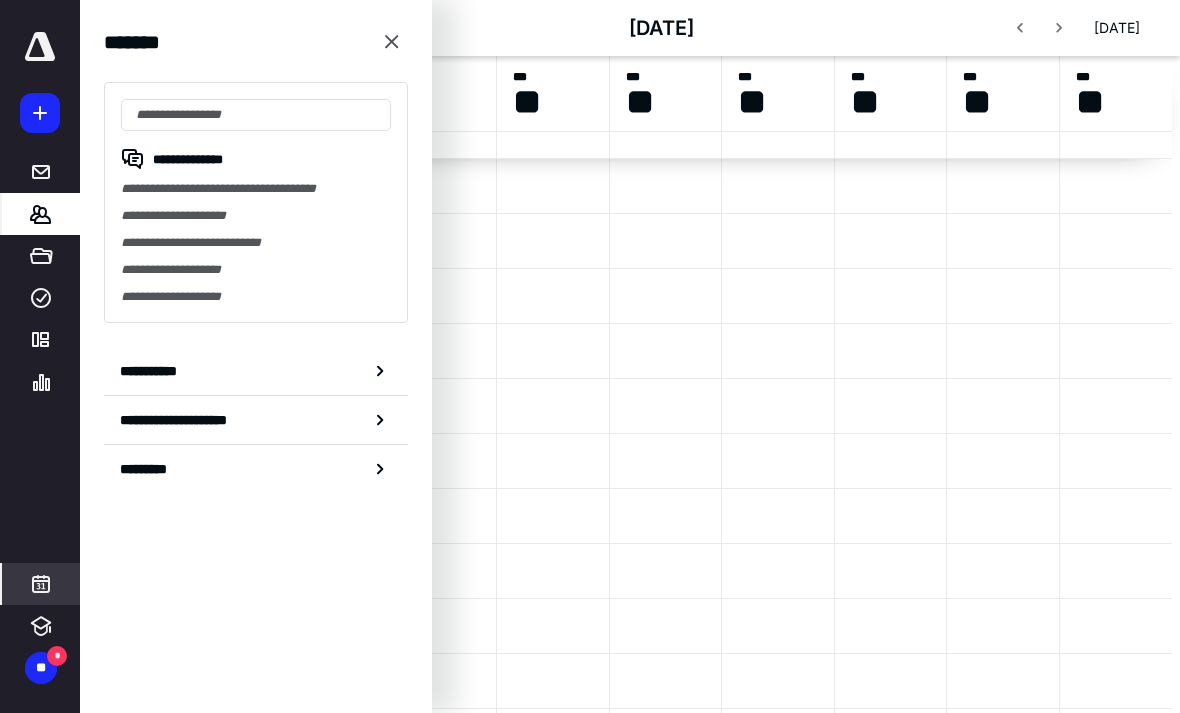 scroll, scrollTop: 178, scrollLeft: 0, axis: vertical 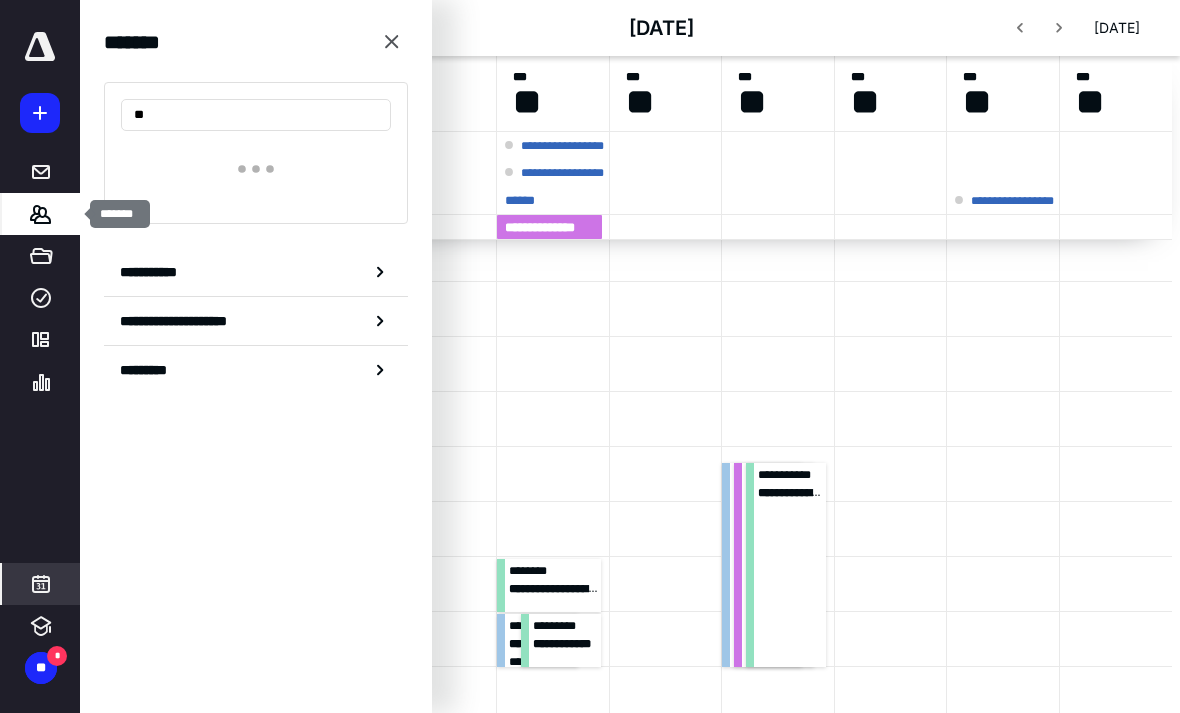 type on "*" 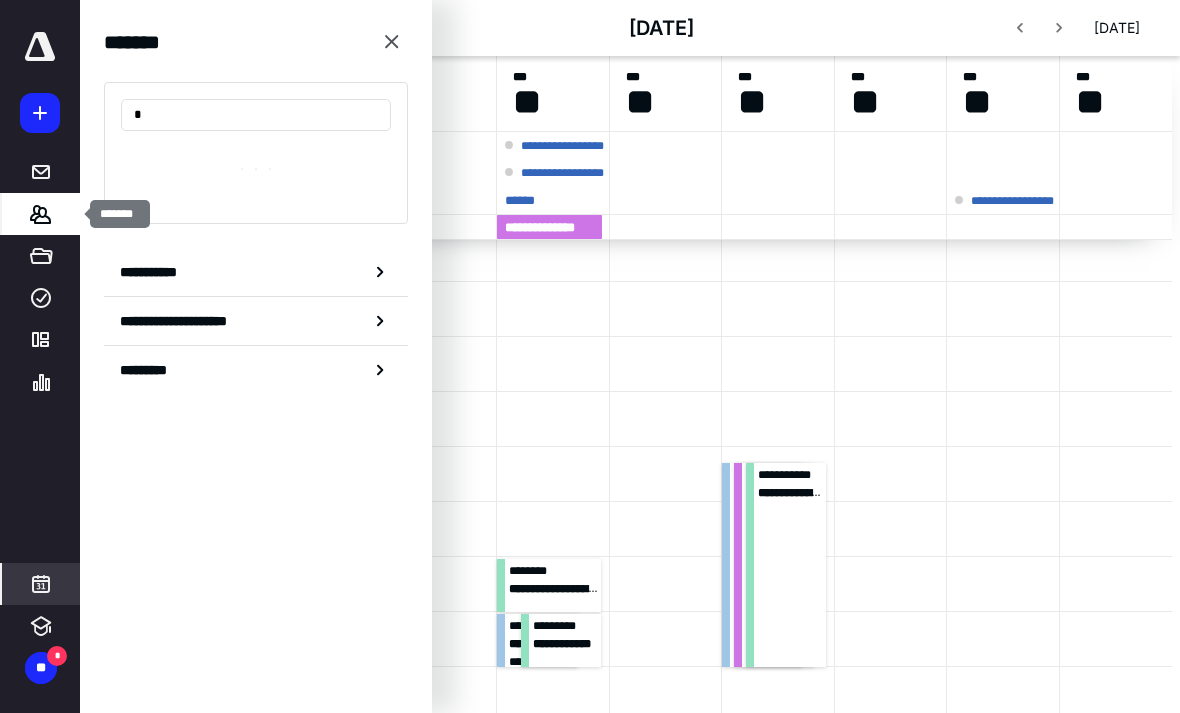 type on "**" 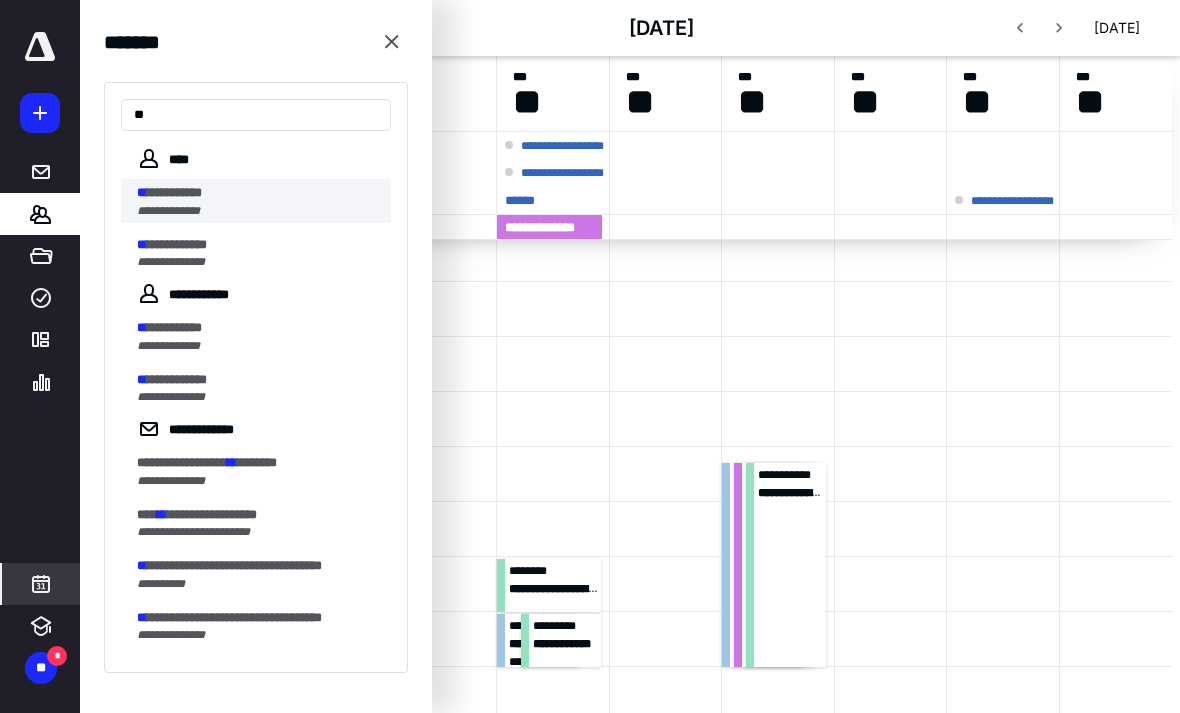 click on "**********" at bounding box center [168, 211] 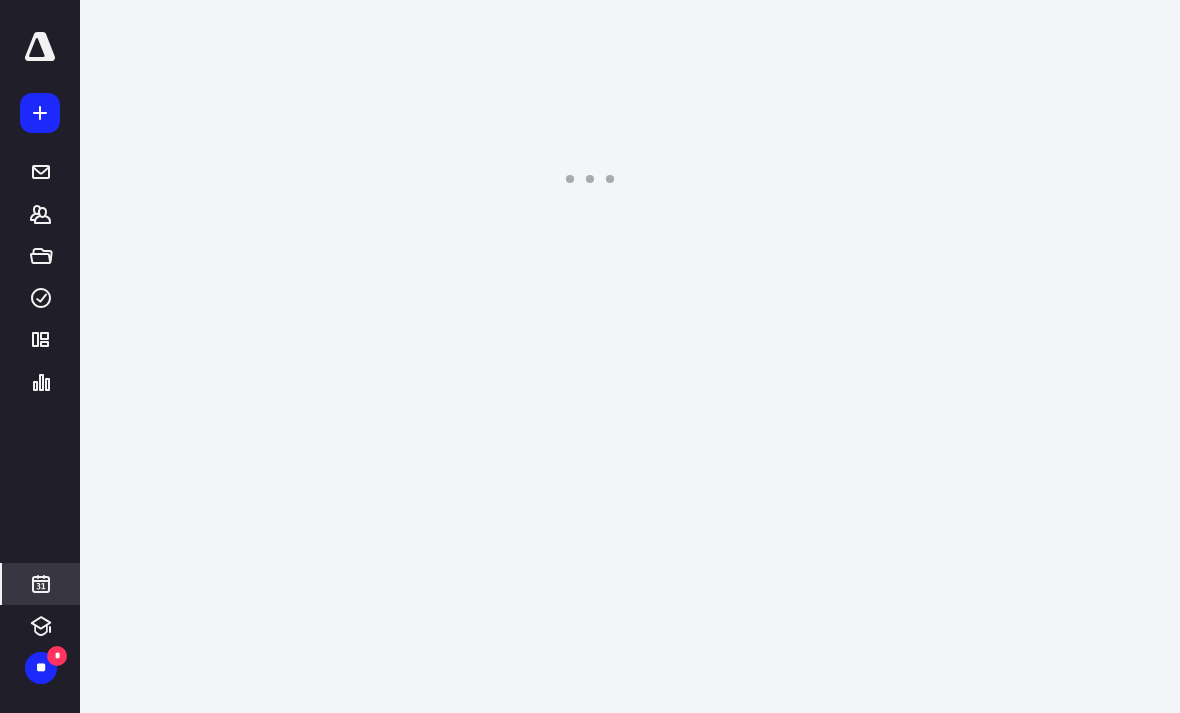 scroll, scrollTop: 0, scrollLeft: 0, axis: both 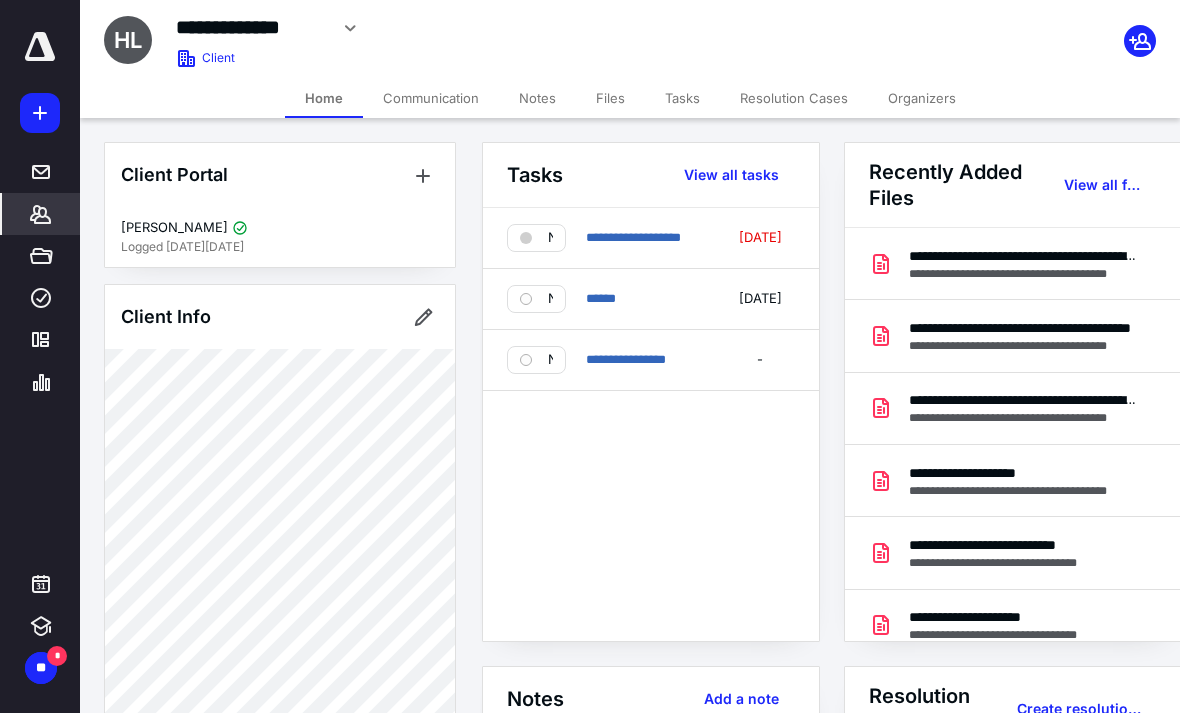 click on "Files" at bounding box center (610, 98) 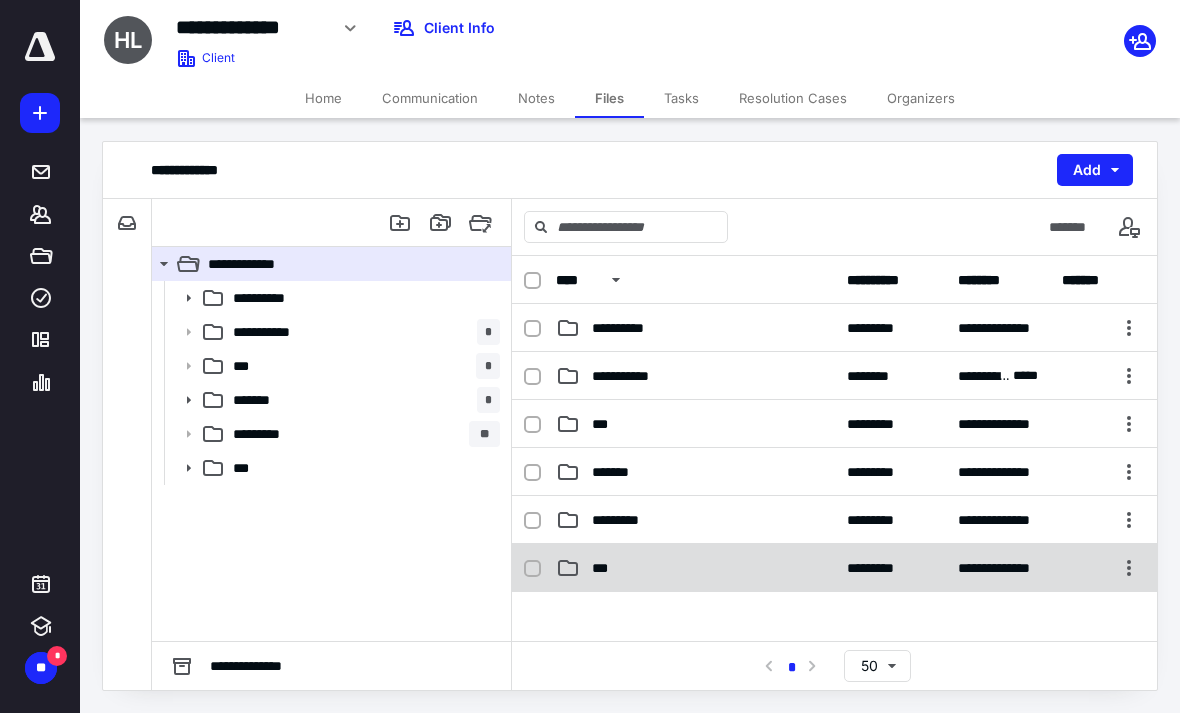 click on "***" at bounding box center [604, 568] 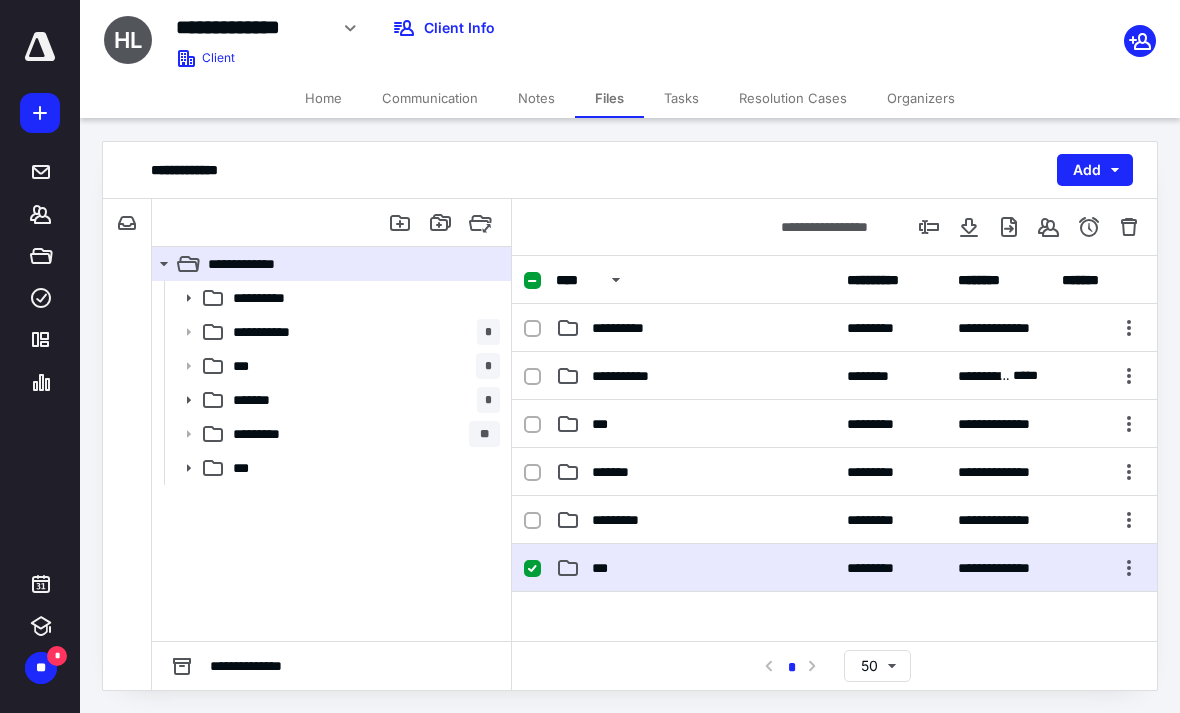 click on "***" at bounding box center (604, 568) 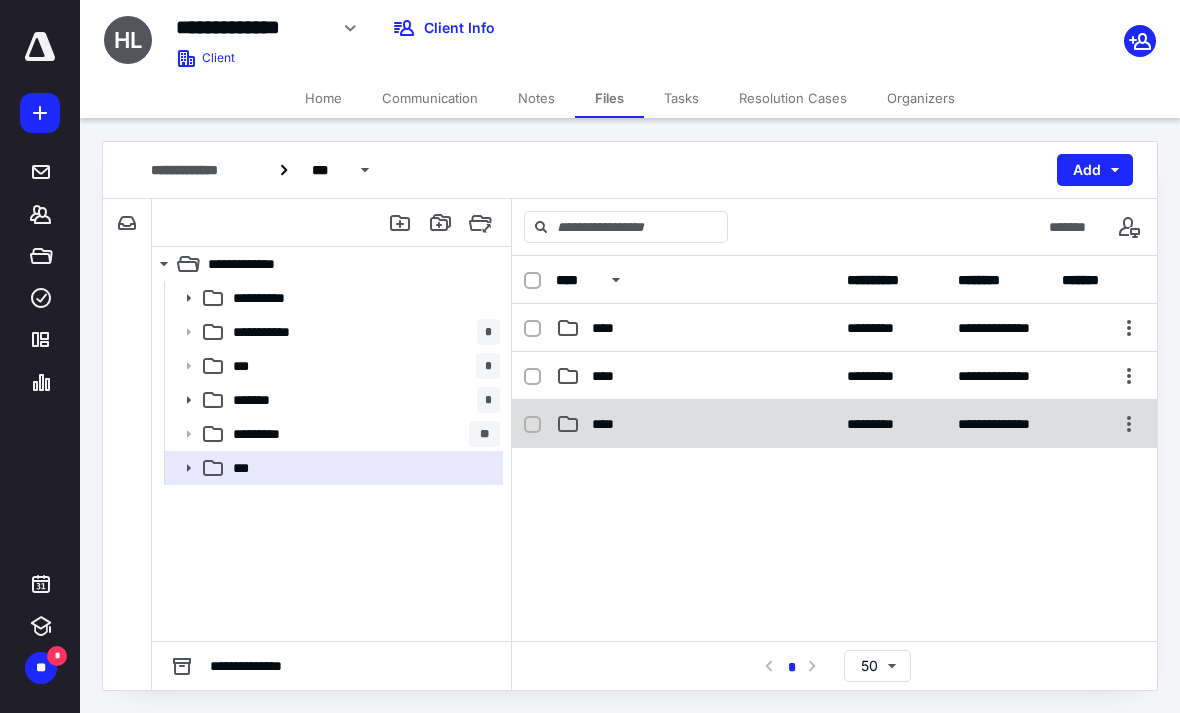 click on "****" at bounding box center (609, 424) 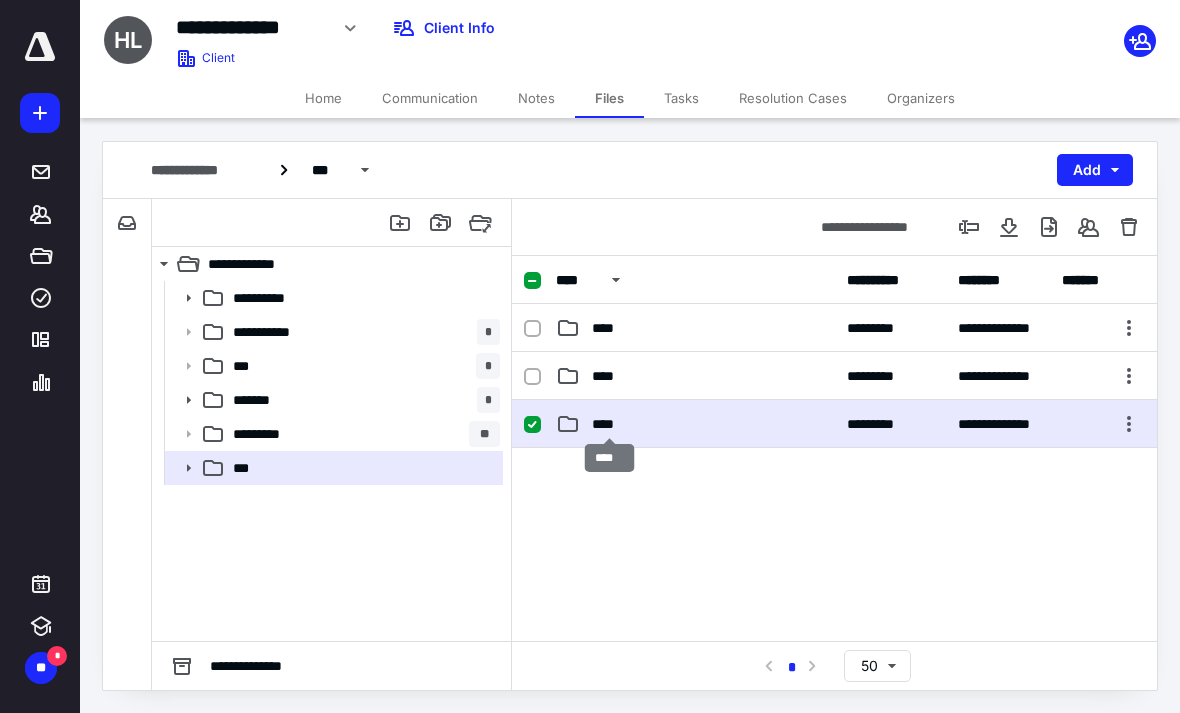 click on "****" at bounding box center [609, 424] 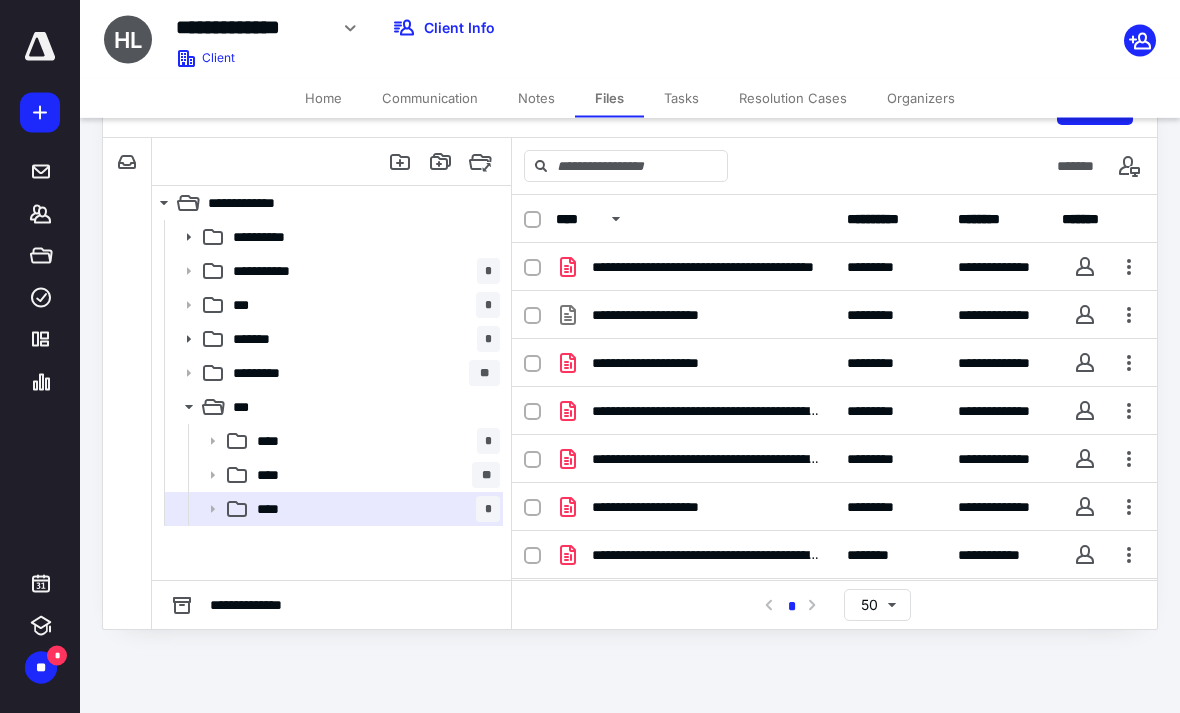 scroll, scrollTop: 64, scrollLeft: 0, axis: vertical 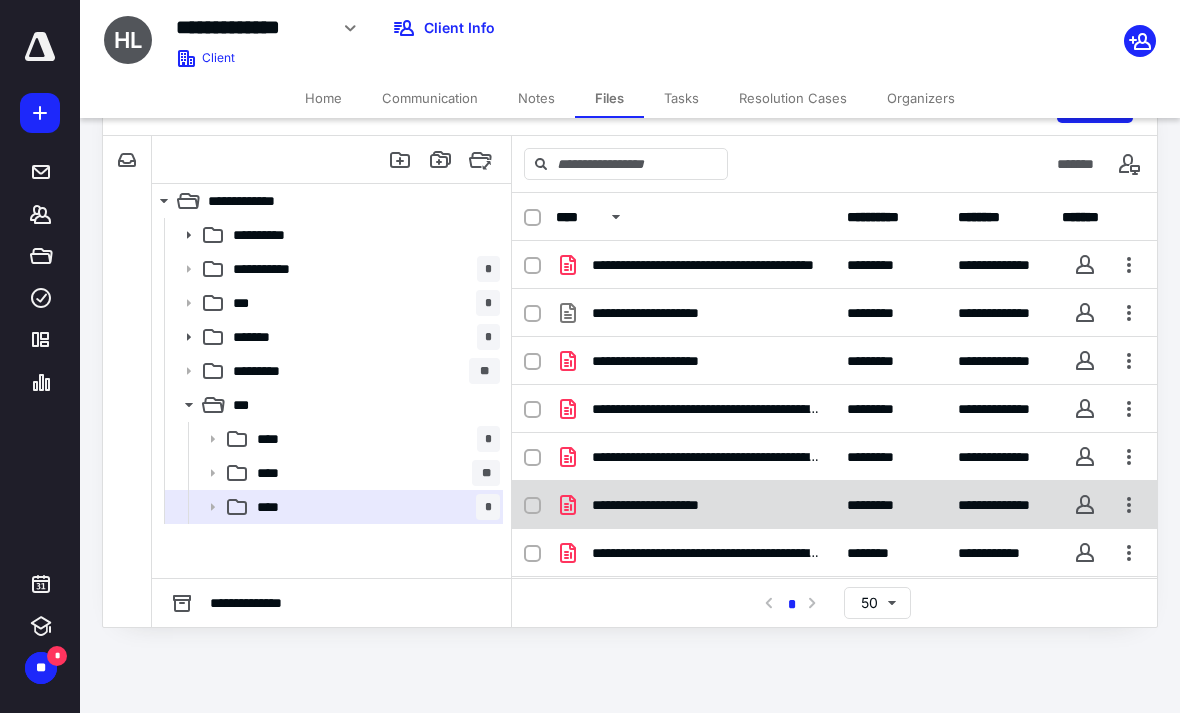 click on "**********" at bounding box center (661, 505) 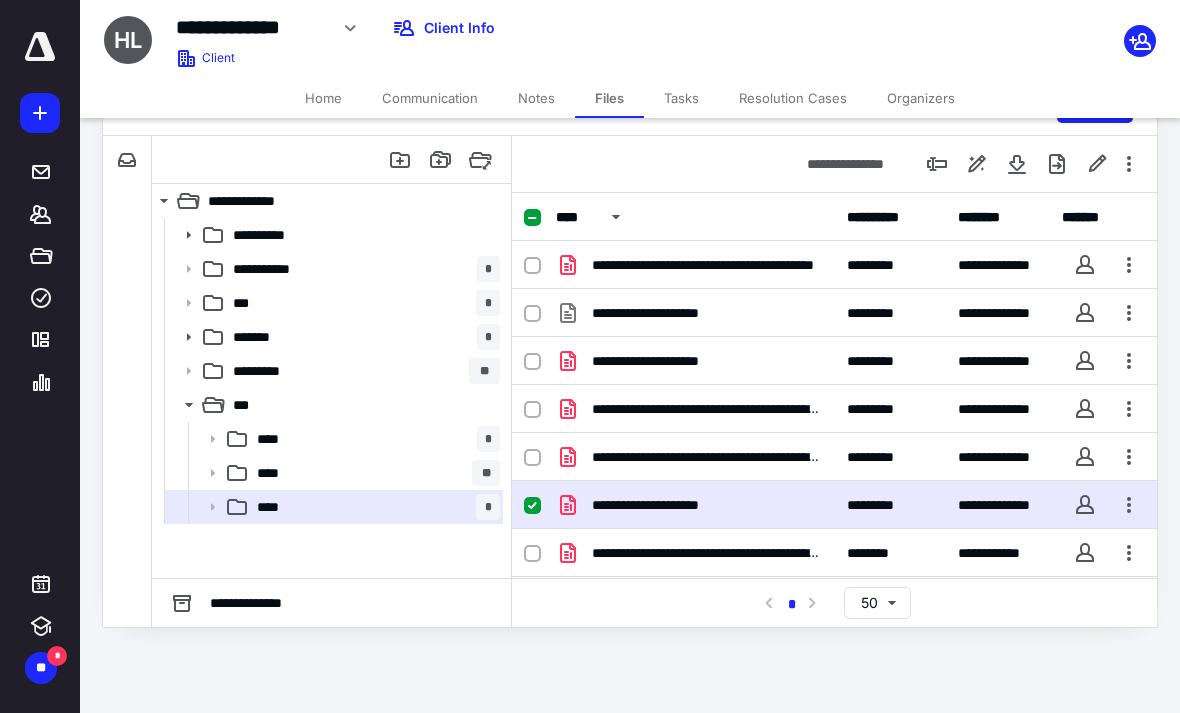 click on "**********" at bounding box center (661, 505) 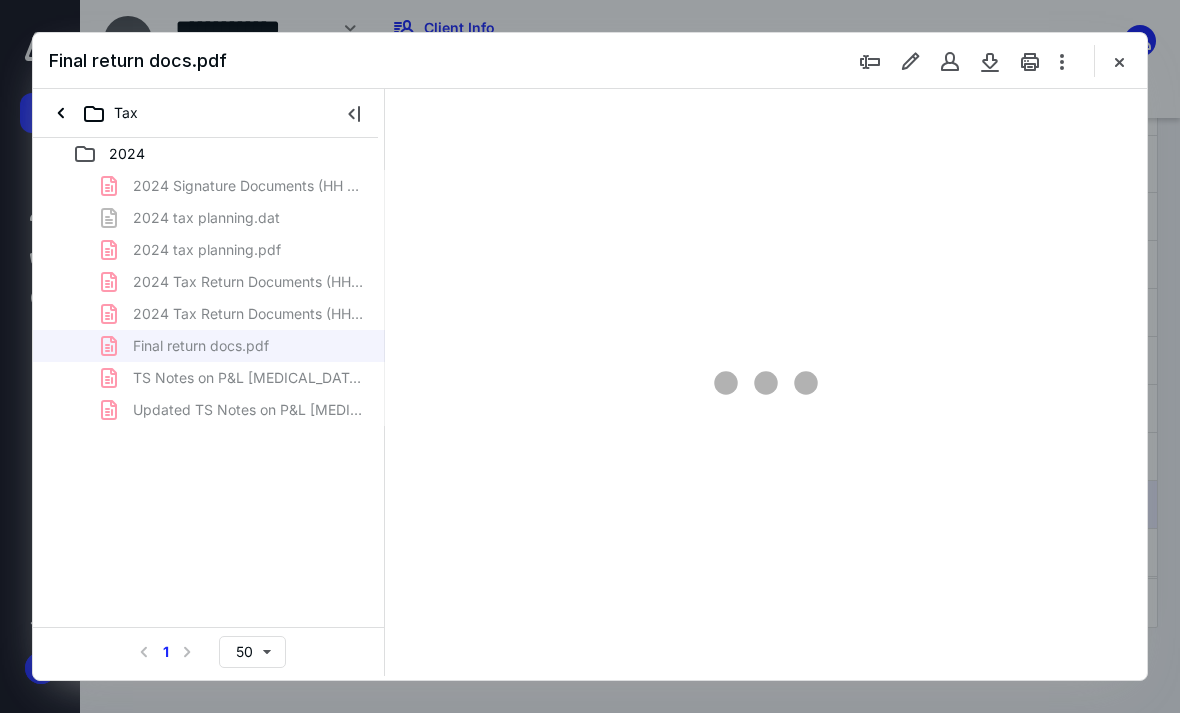 scroll, scrollTop: 0, scrollLeft: 0, axis: both 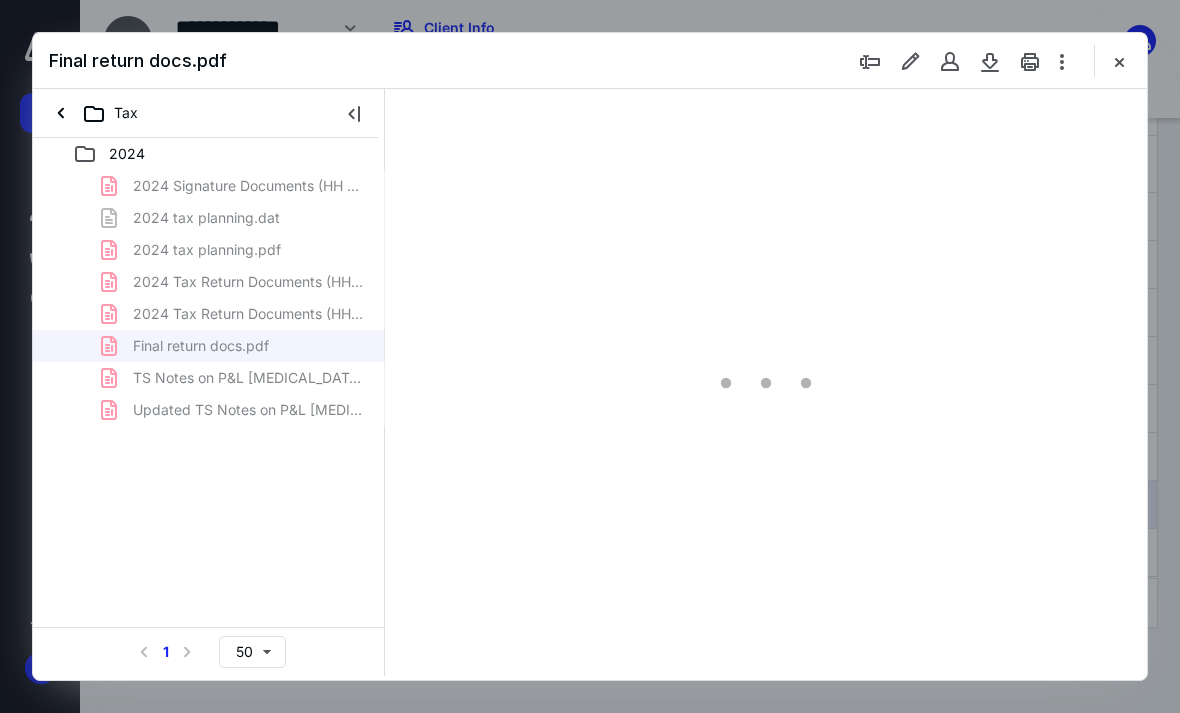 type on "61" 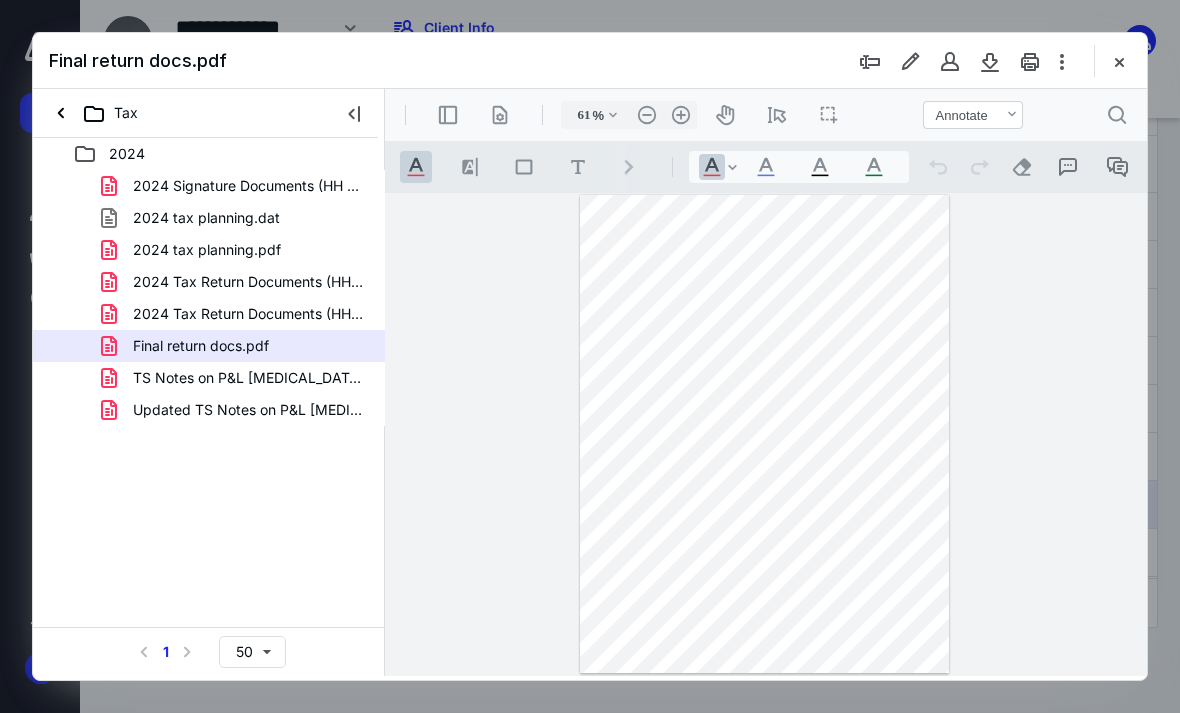 click on "**********" at bounding box center [795, 640] 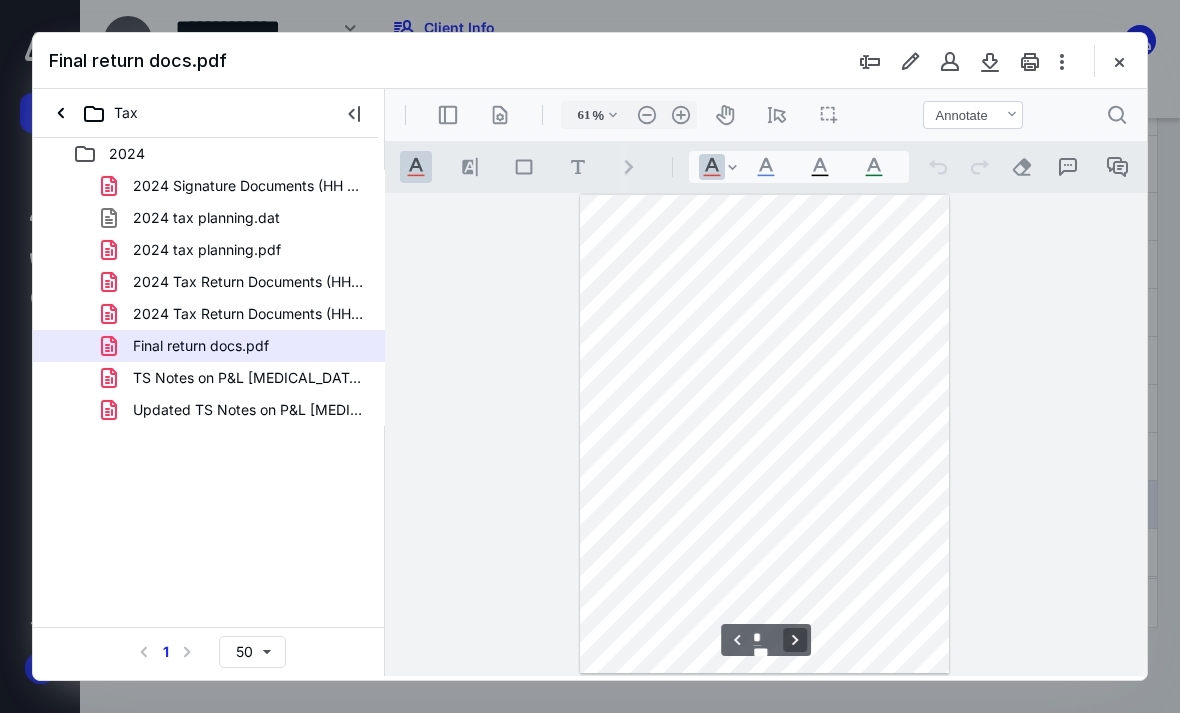 click on "**********" at bounding box center (795, 640) 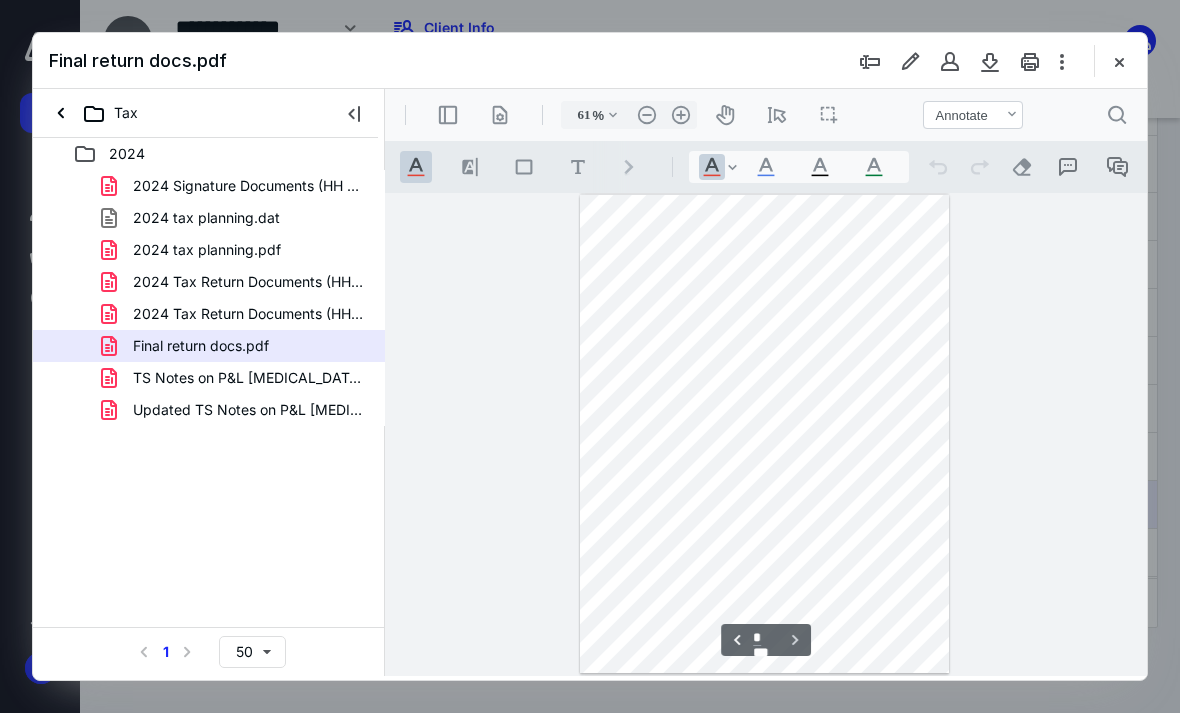 scroll, scrollTop: 1927, scrollLeft: 0, axis: vertical 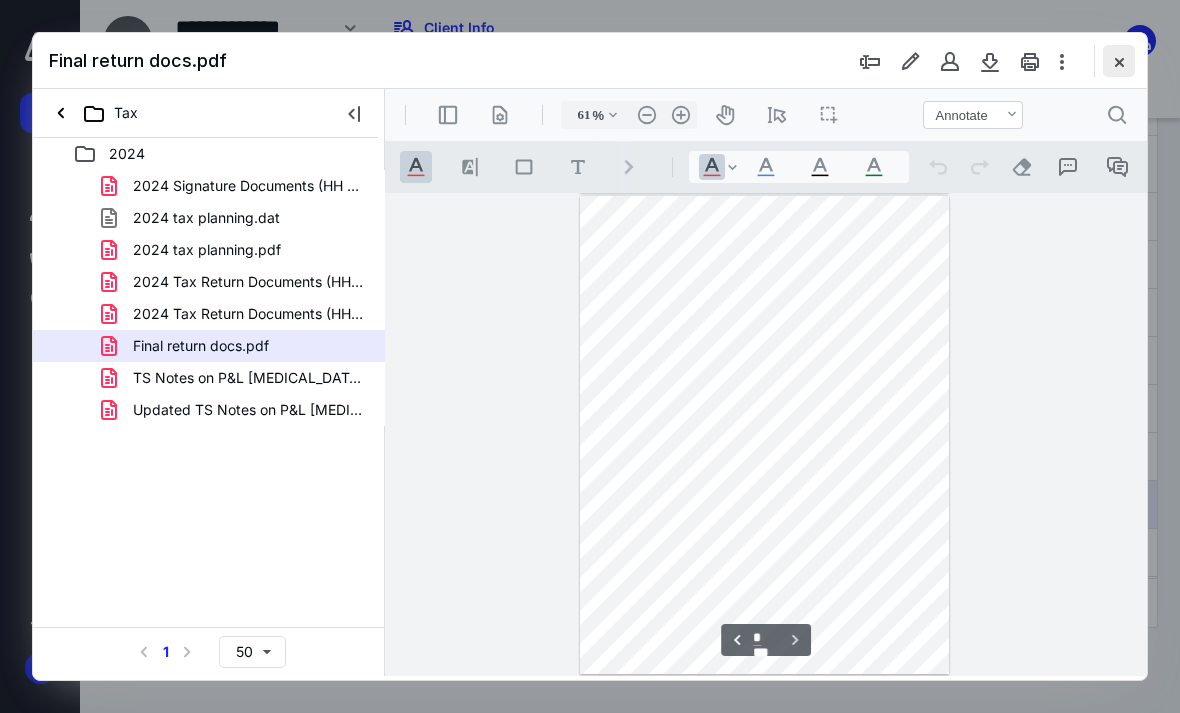 click at bounding box center (1119, 61) 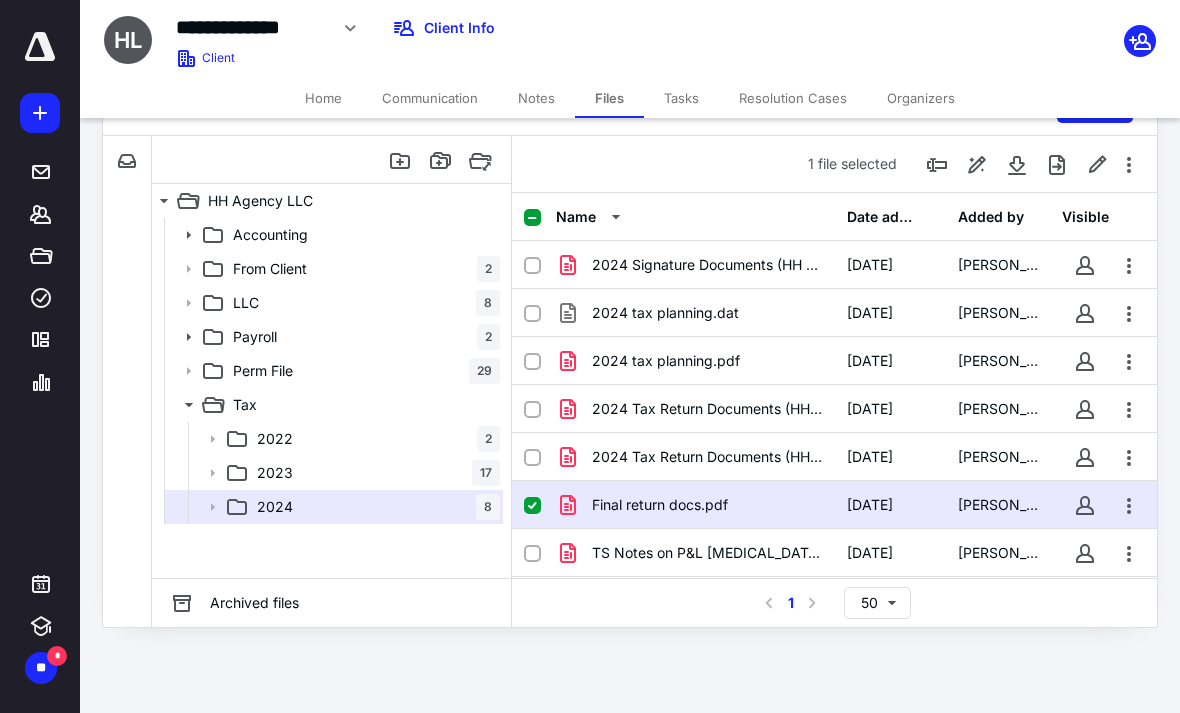scroll, scrollTop: 63, scrollLeft: 0, axis: vertical 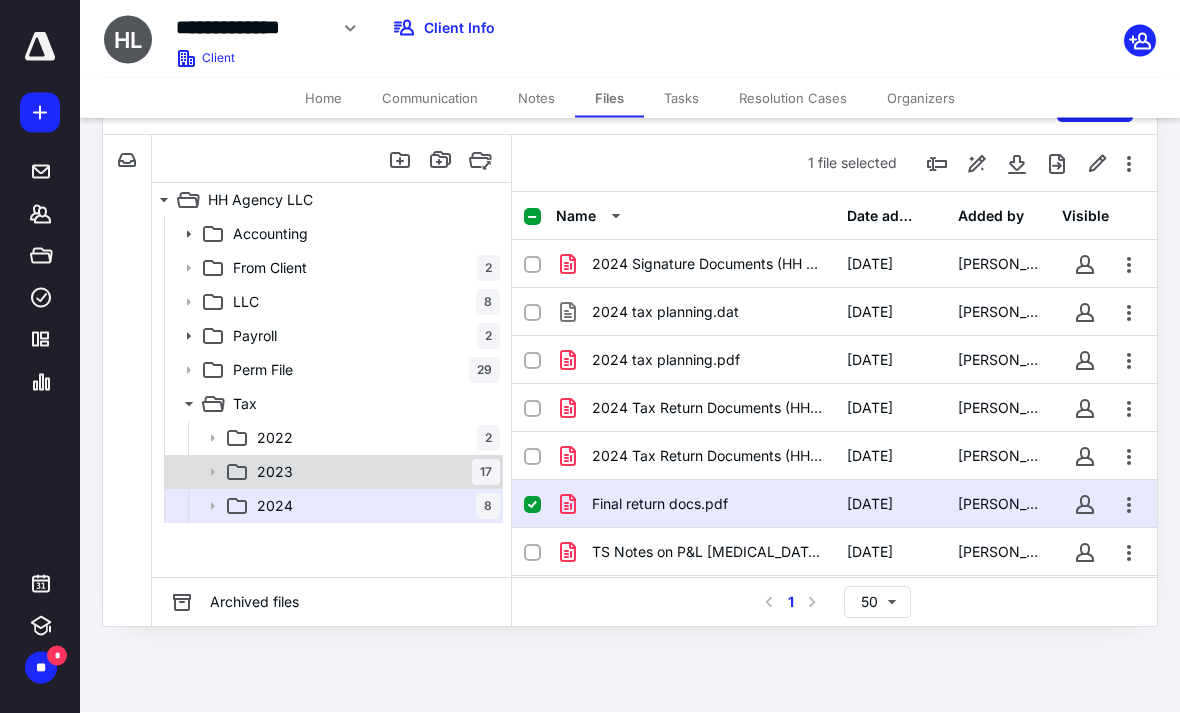 click on "2023" at bounding box center (275, 473) 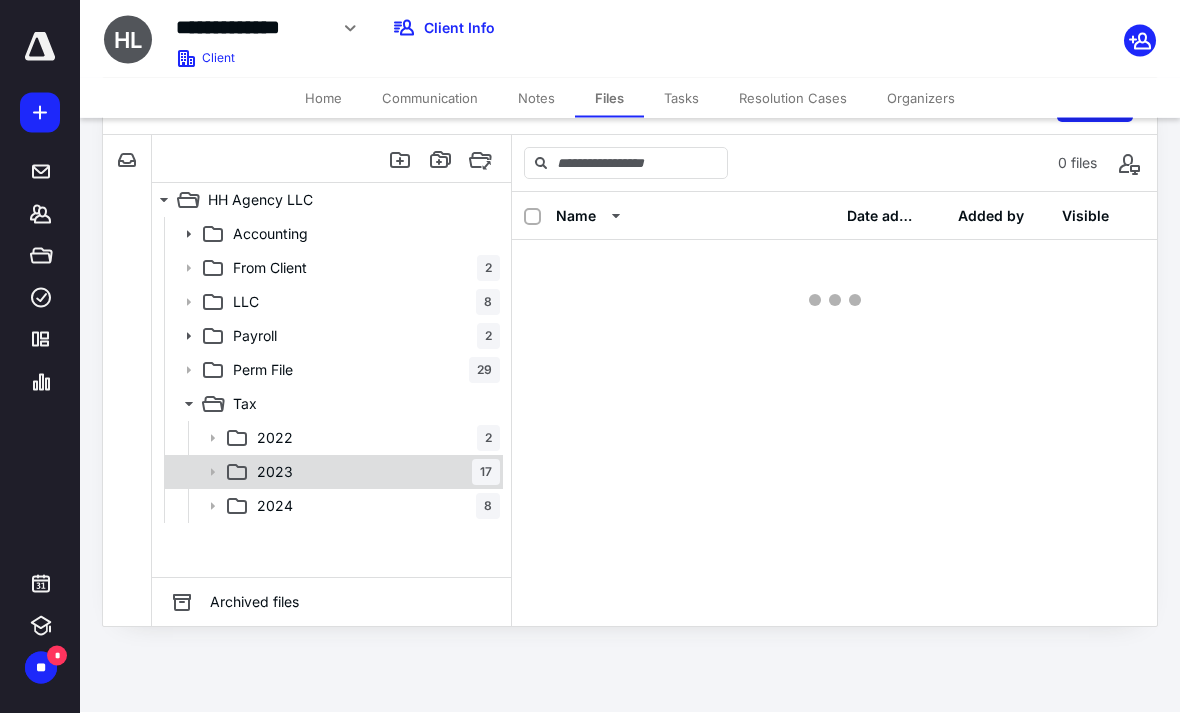 scroll, scrollTop: 64, scrollLeft: 0, axis: vertical 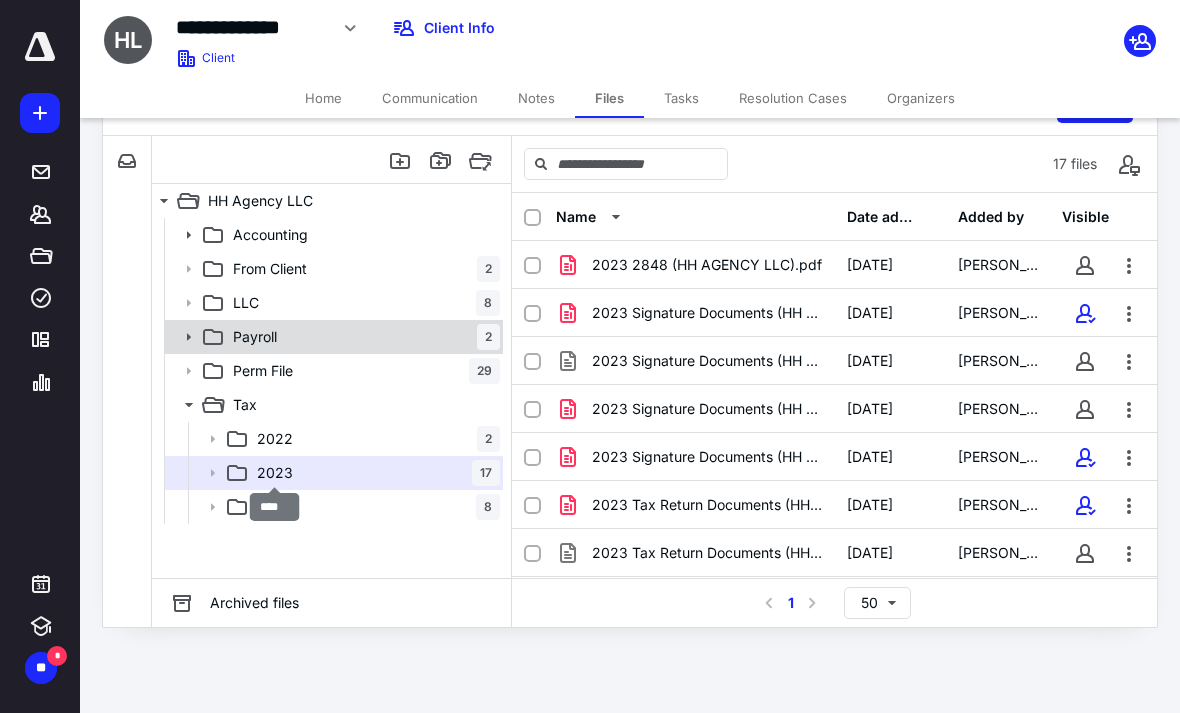 click on "Payroll" at bounding box center (255, 337) 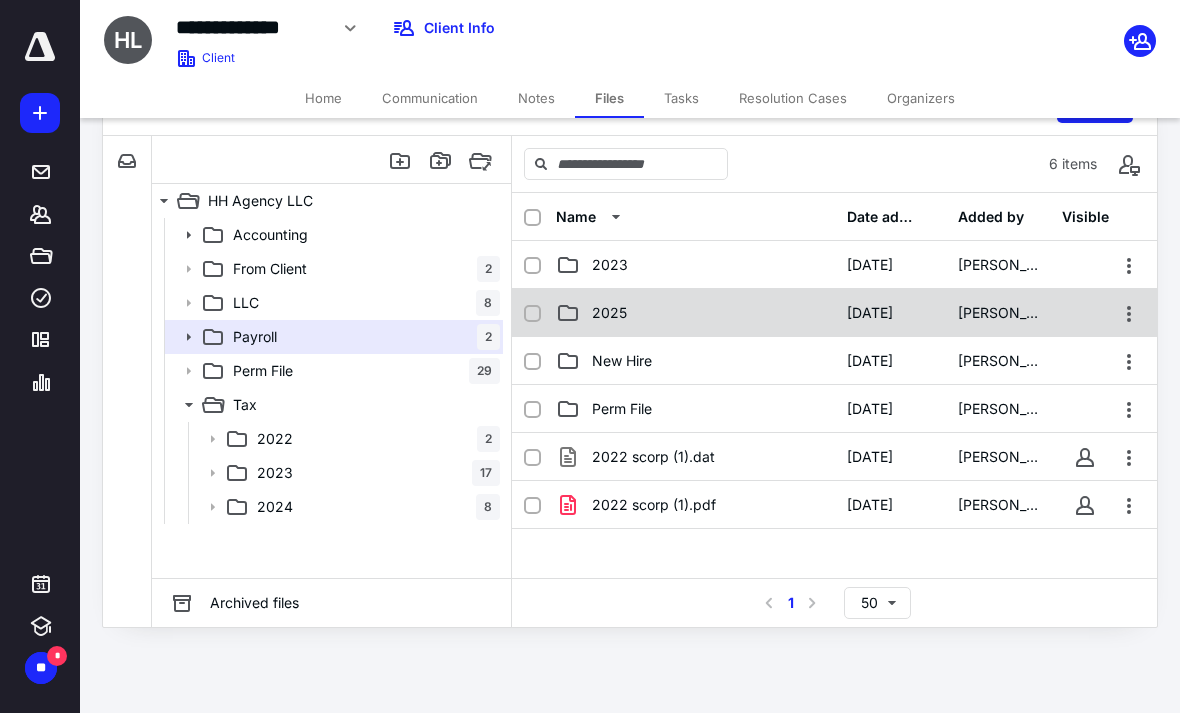 click on "4/24/2025" at bounding box center (890, 313) 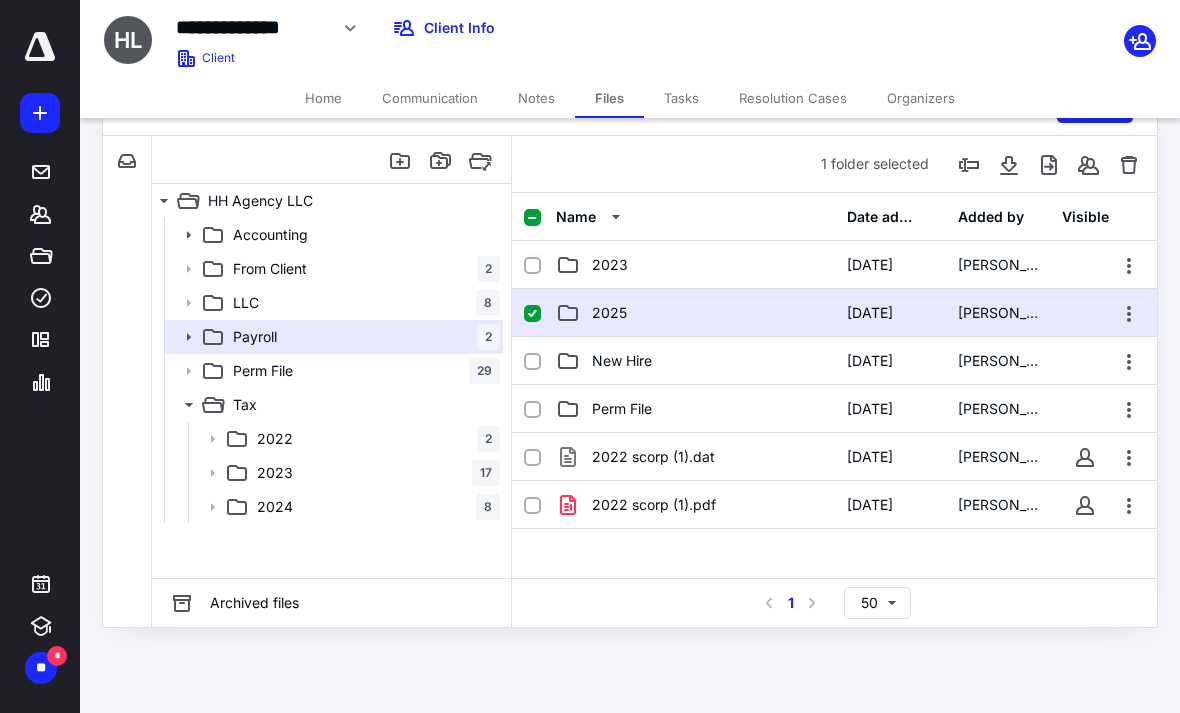 click on "4/24/2025" at bounding box center [890, 313] 